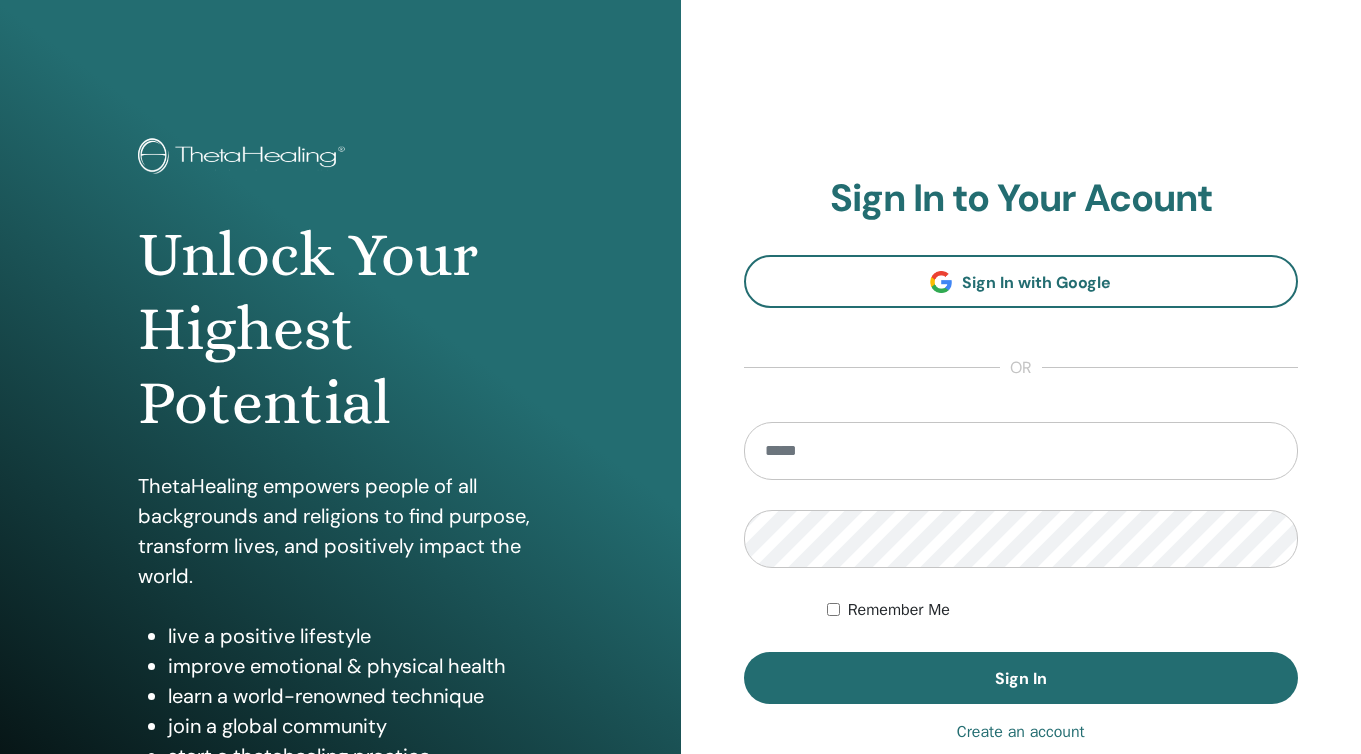 scroll, scrollTop: 0, scrollLeft: 0, axis: both 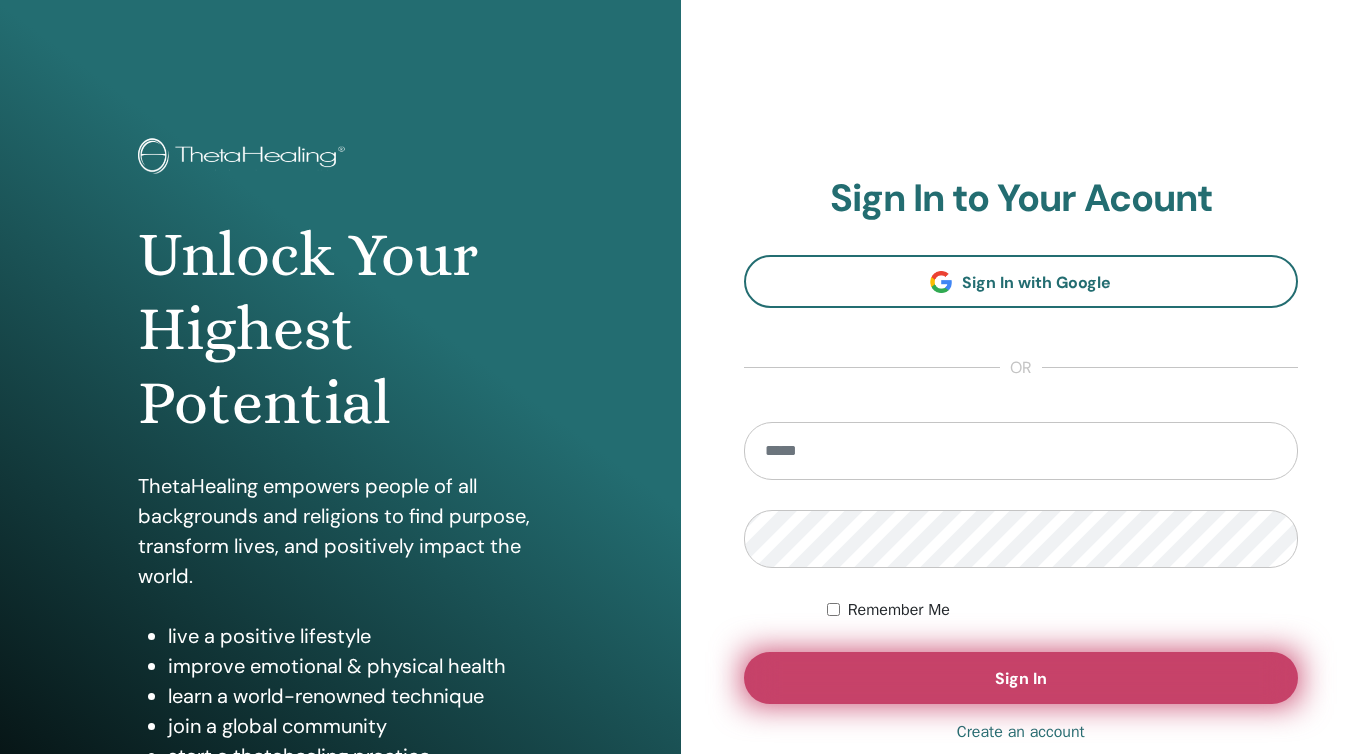 type on "**********" 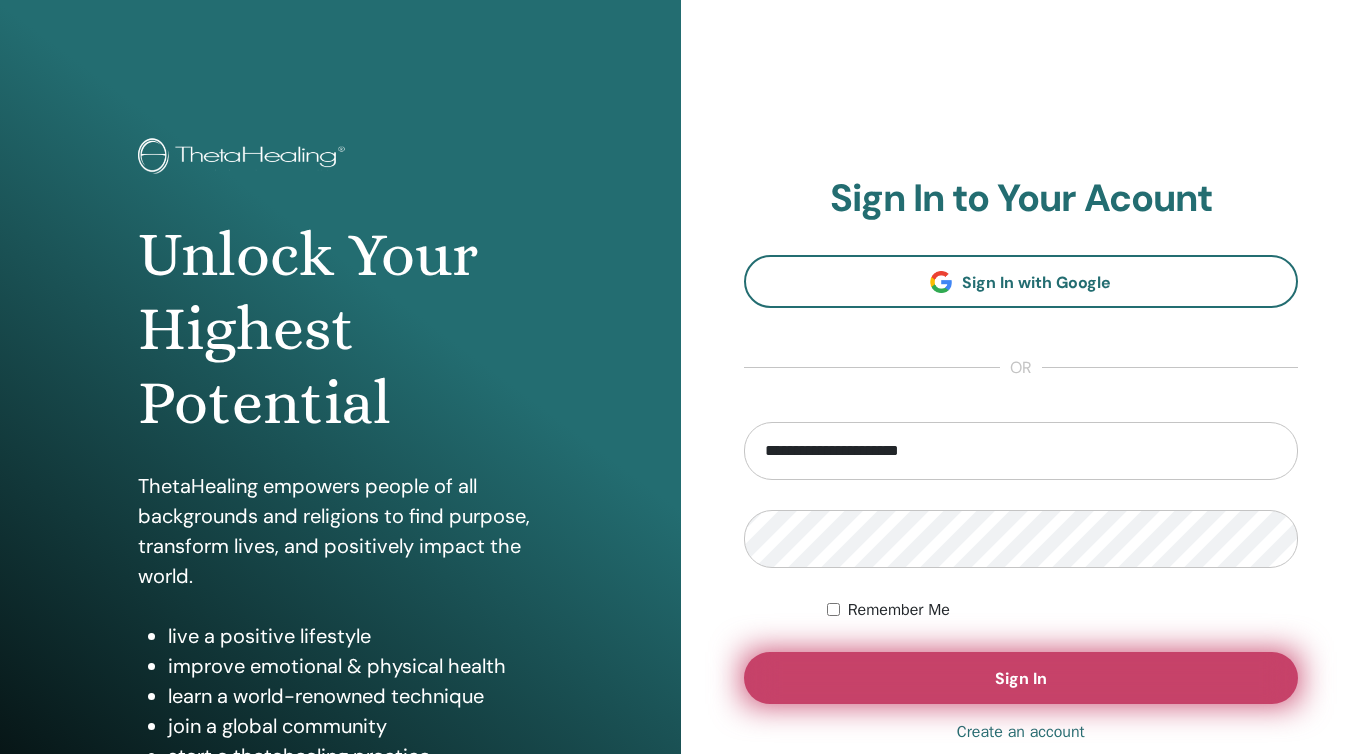 click on "Sign In" at bounding box center (1021, 678) 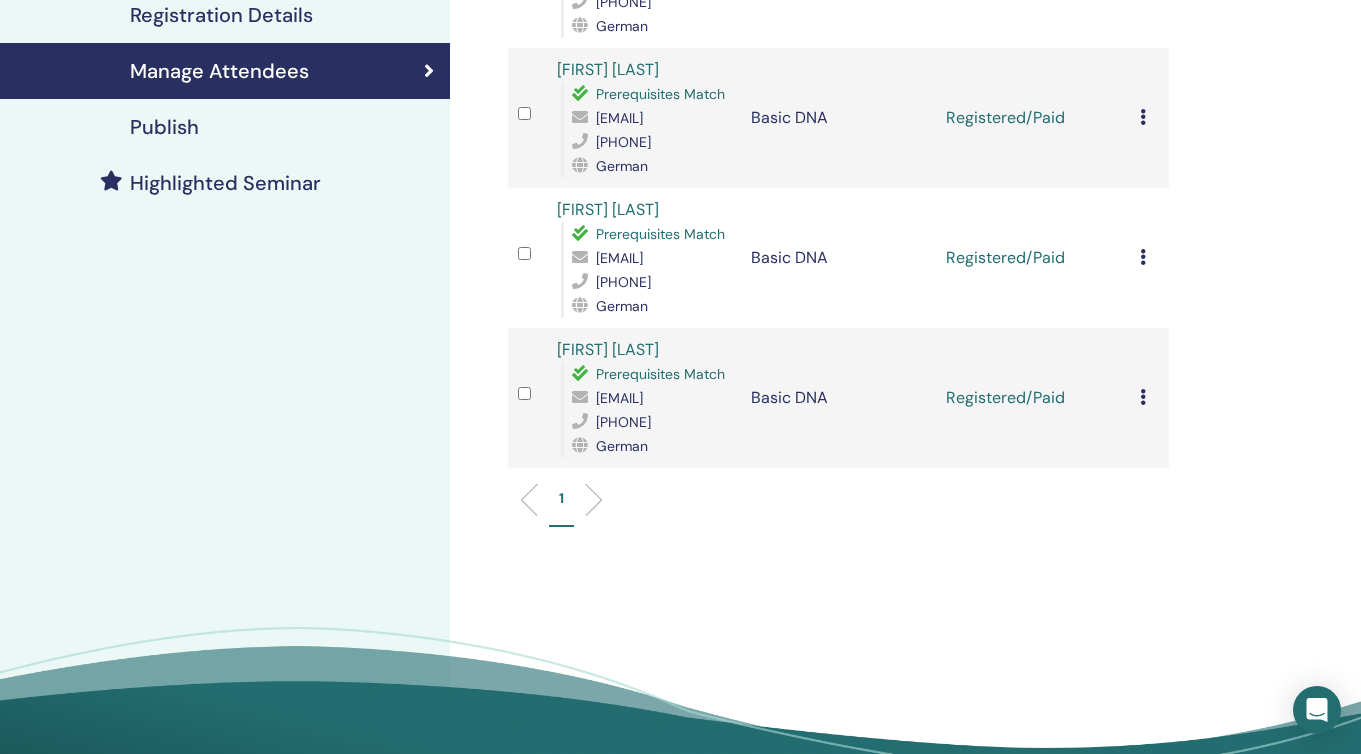 scroll, scrollTop: 424, scrollLeft: 0, axis: vertical 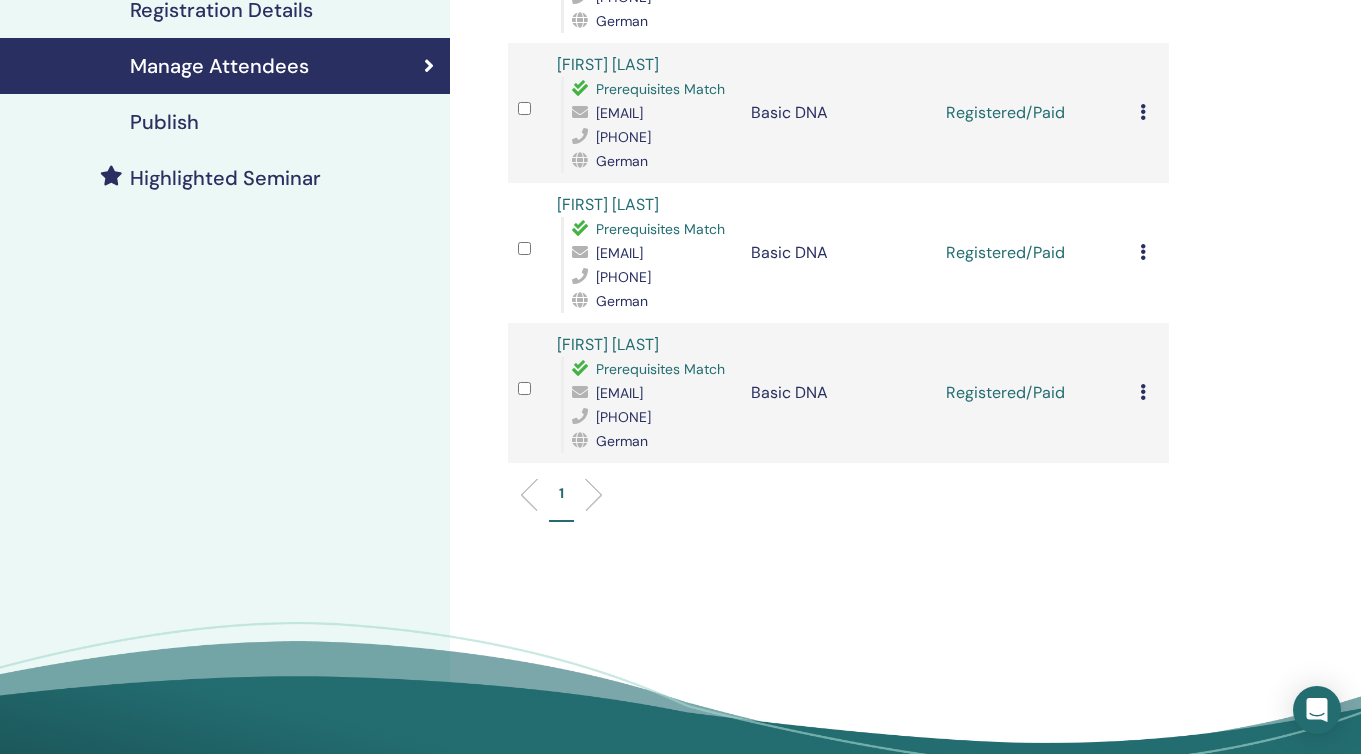 click at bounding box center (1143, 392) 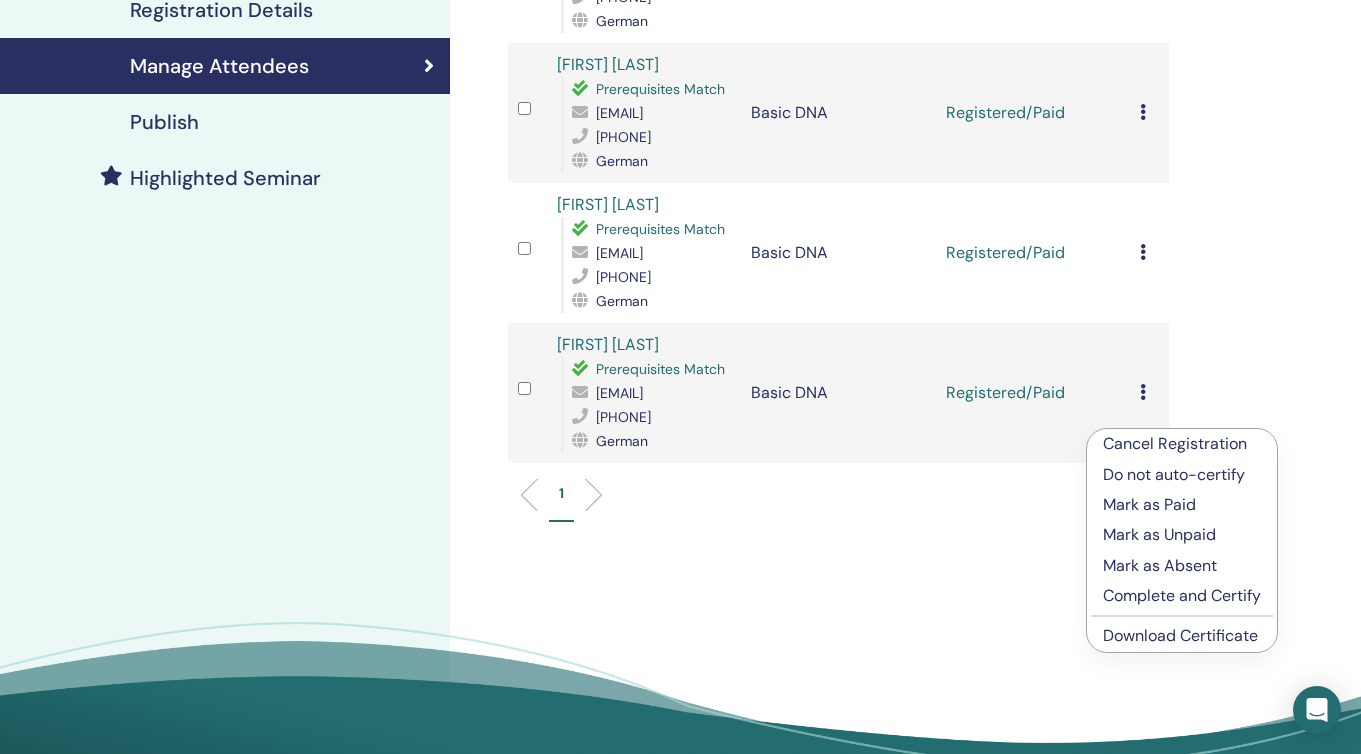click on "Complete and Certify" at bounding box center (1182, 596) 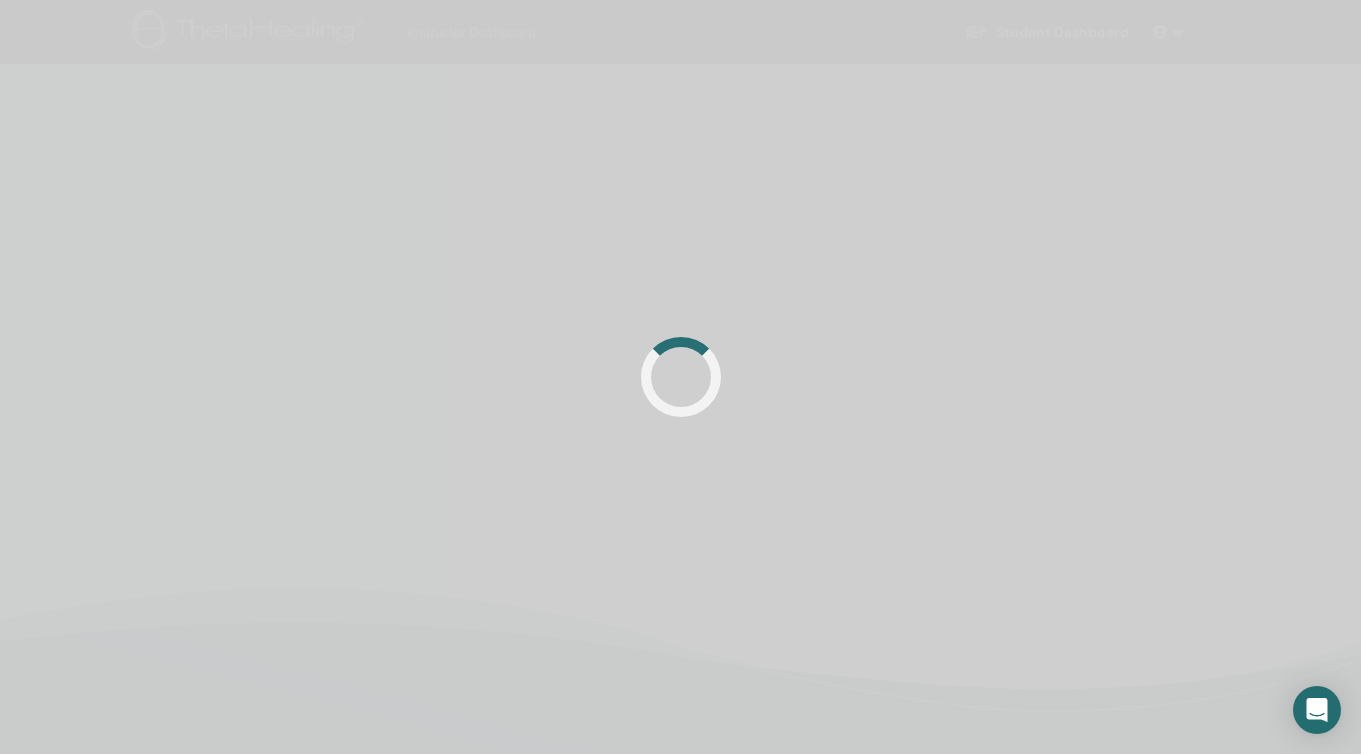 scroll, scrollTop: 0, scrollLeft: 0, axis: both 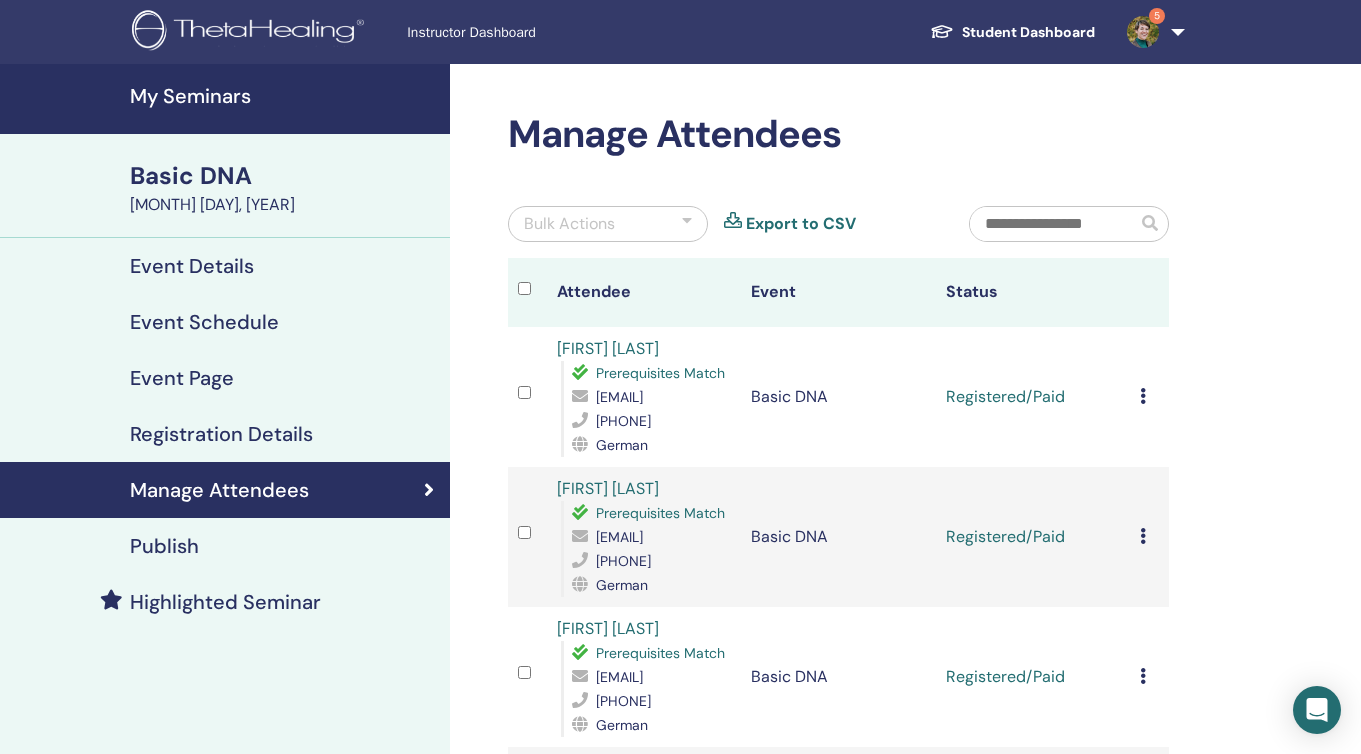 click at bounding box center [1143, 396] 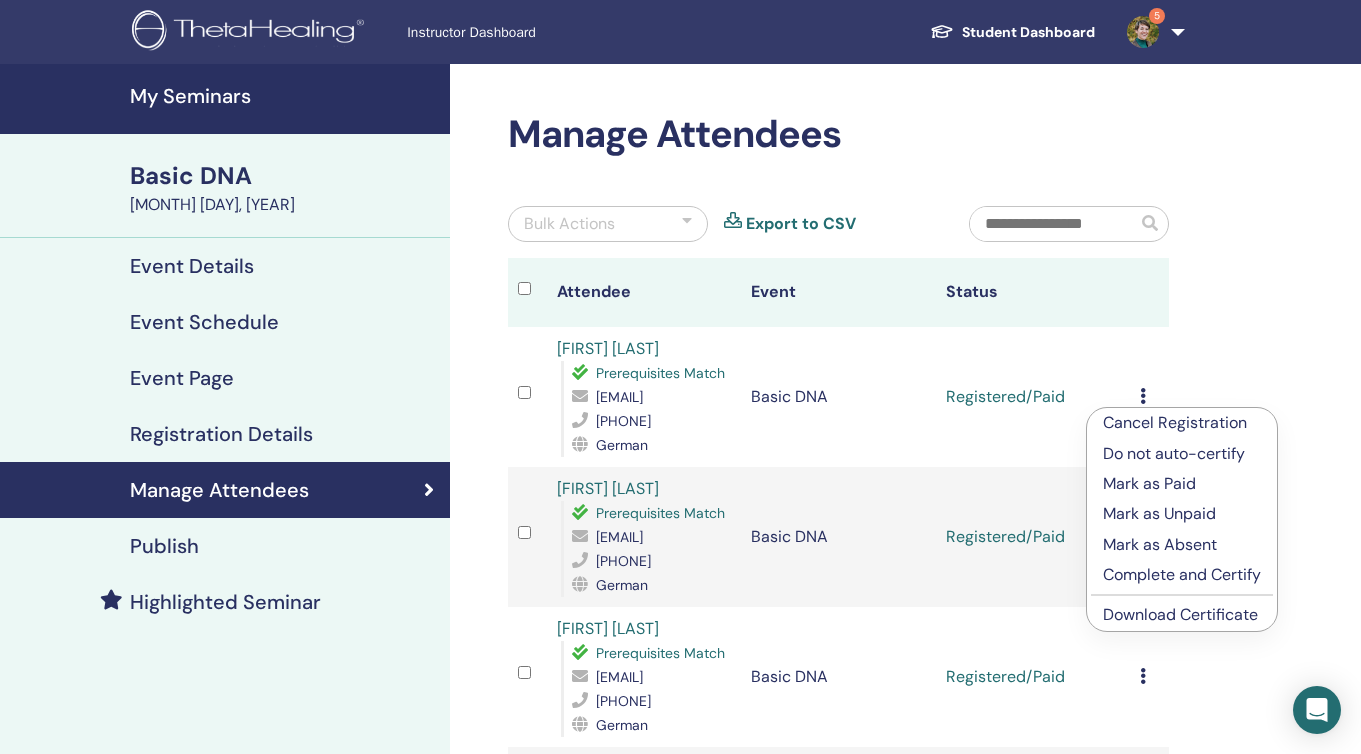 click on "Complete and Certify" at bounding box center [1182, 575] 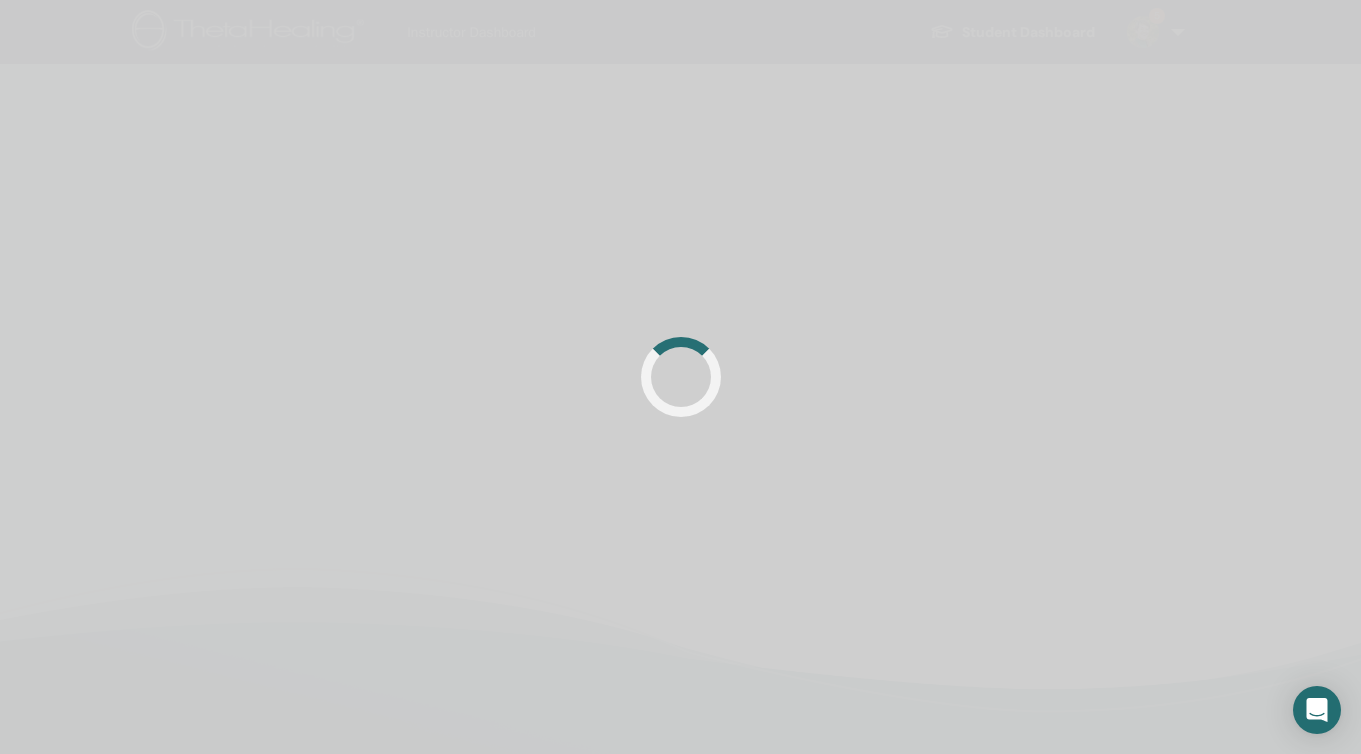 scroll, scrollTop: 0, scrollLeft: 0, axis: both 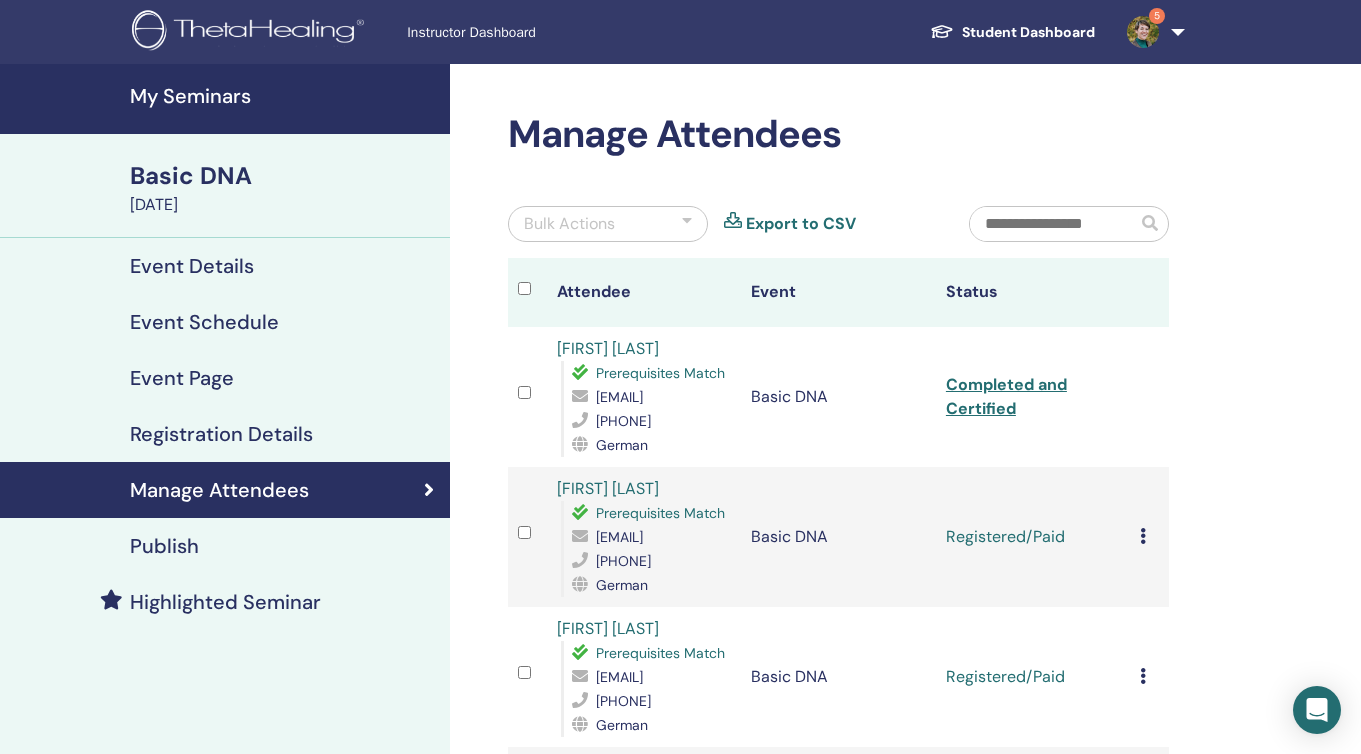 click at bounding box center (1143, 536) 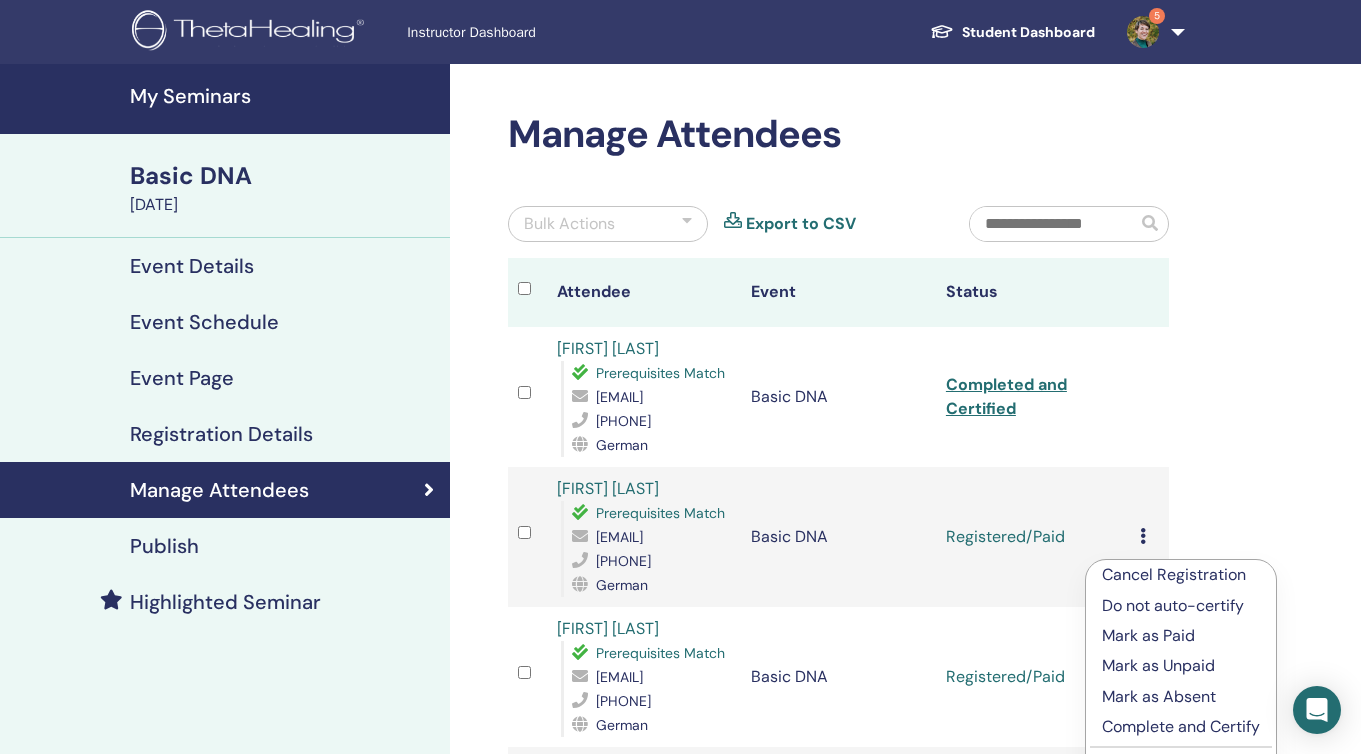 click on "Complete and Certify" at bounding box center (1181, 727) 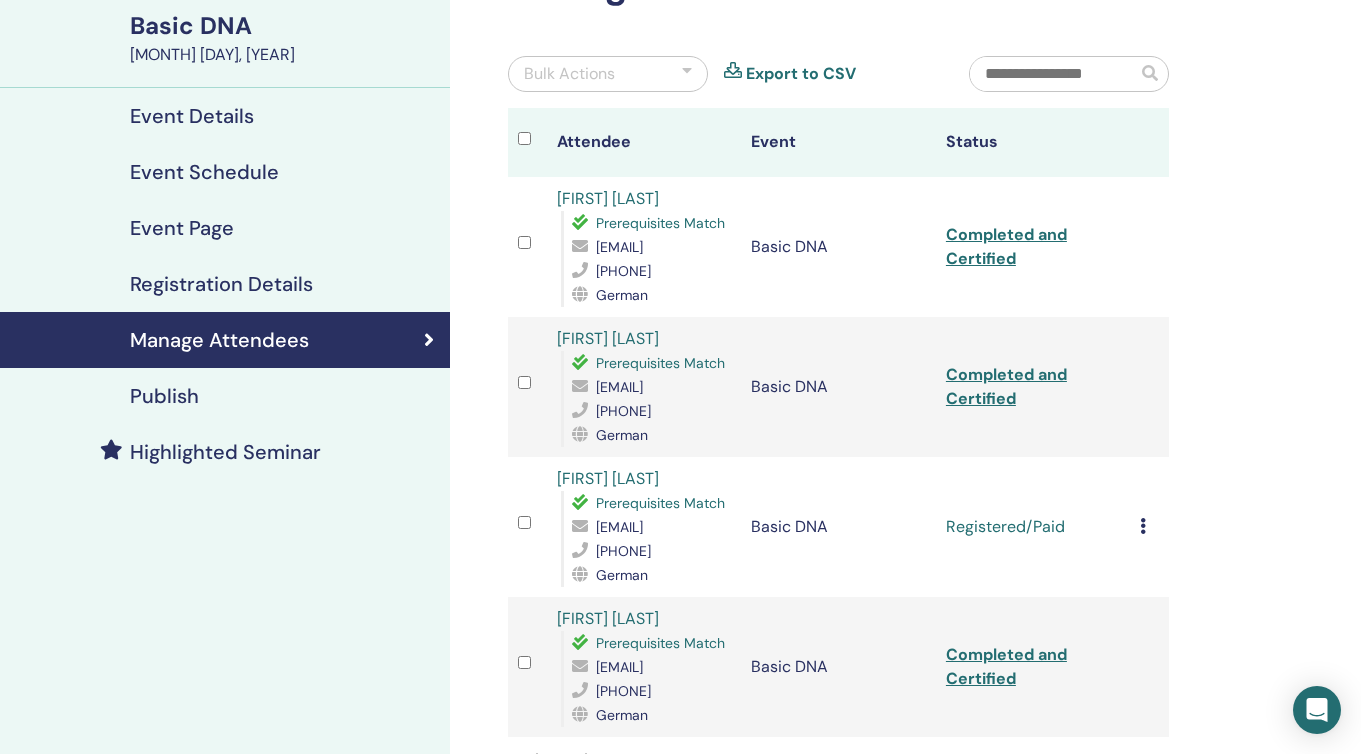 scroll, scrollTop: 161, scrollLeft: 0, axis: vertical 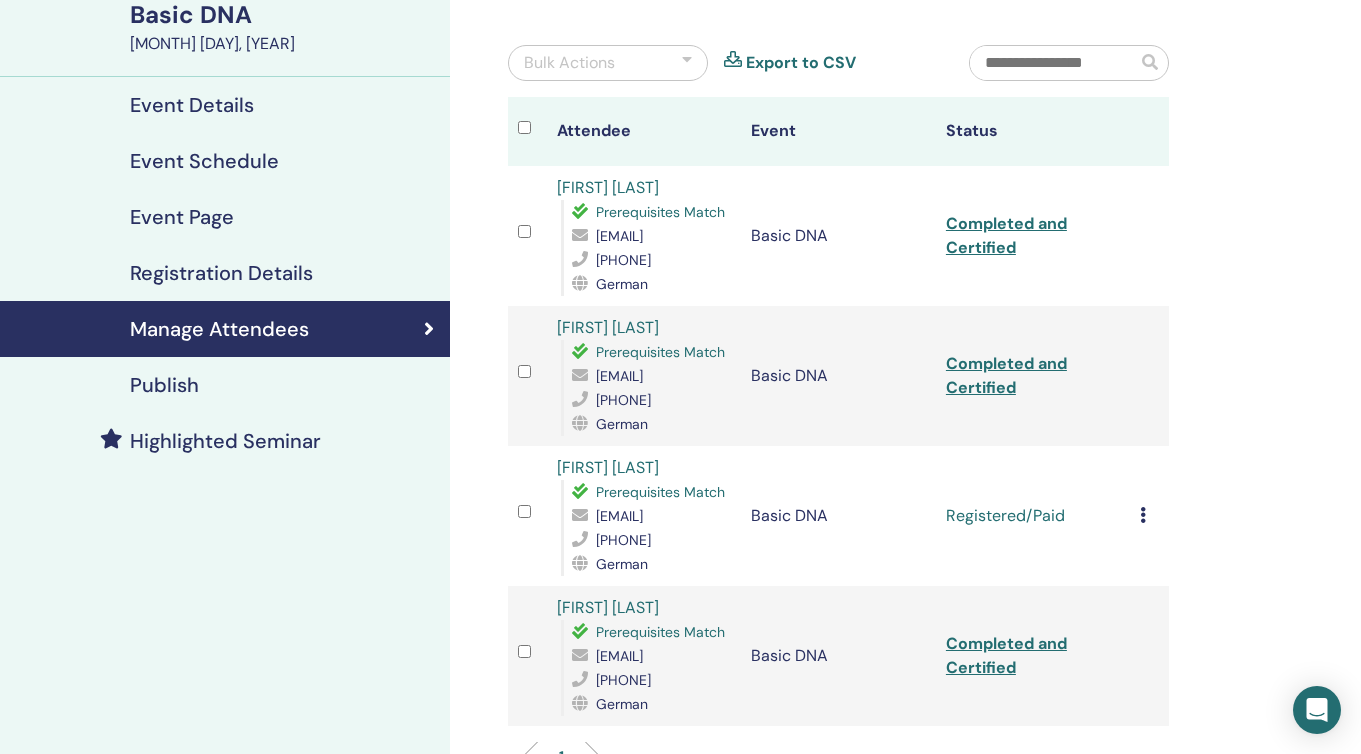 click at bounding box center [1143, 515] 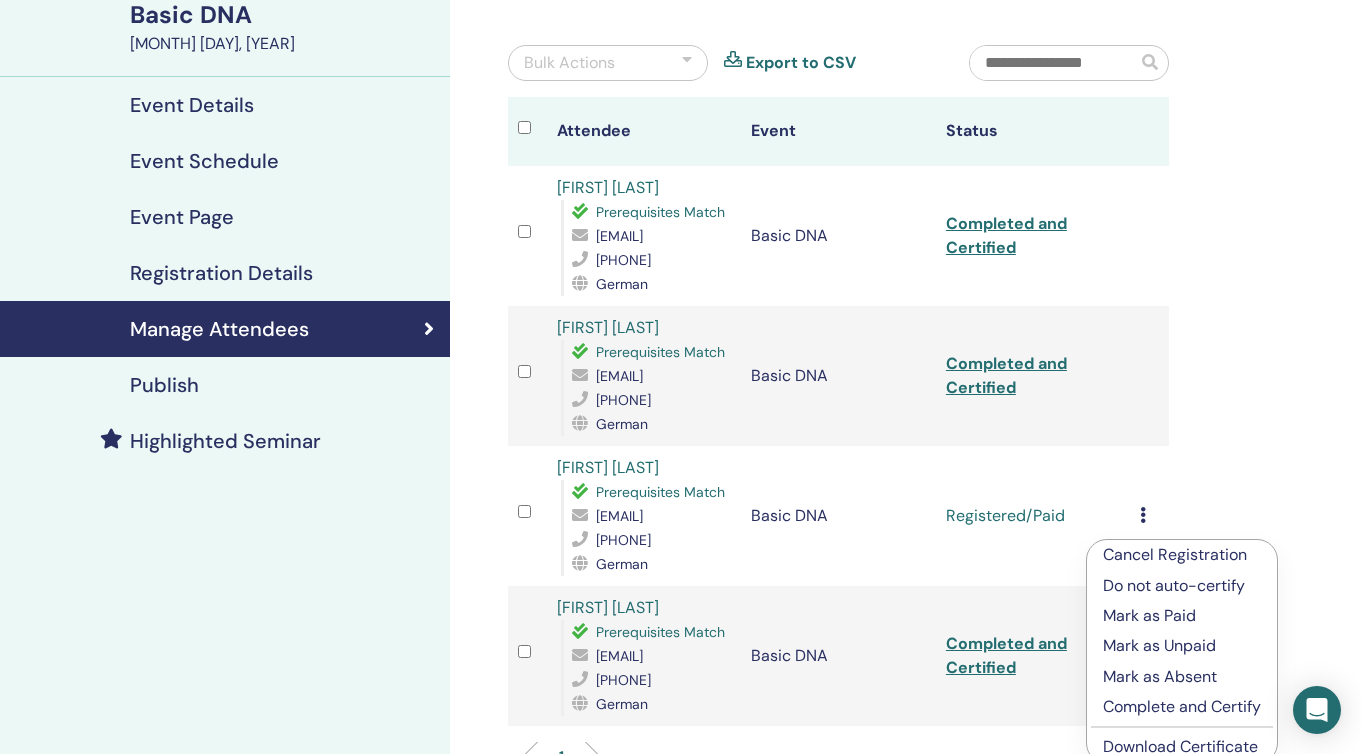 click on "Complete and Certify" at bounding box center [1182, 707] 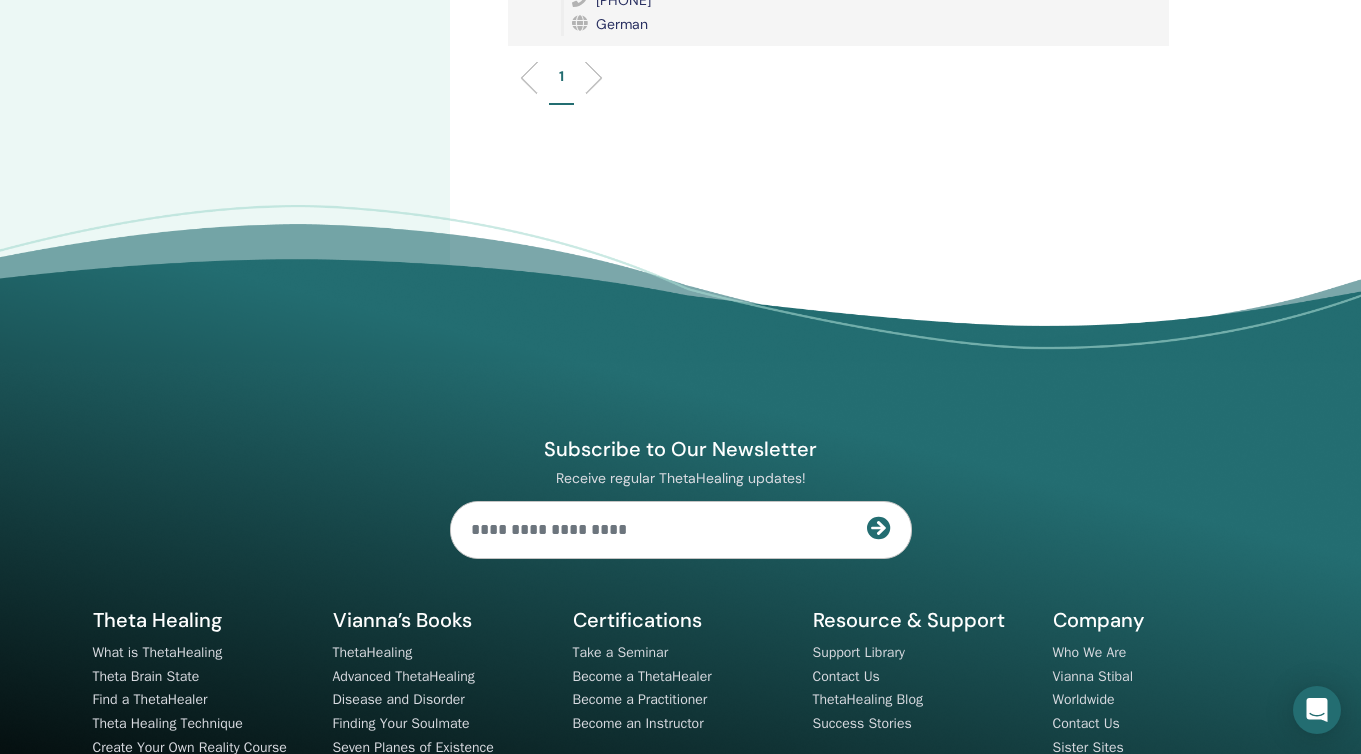 scroll, scrollTop: 0, scrollLeft: 0, axis: both 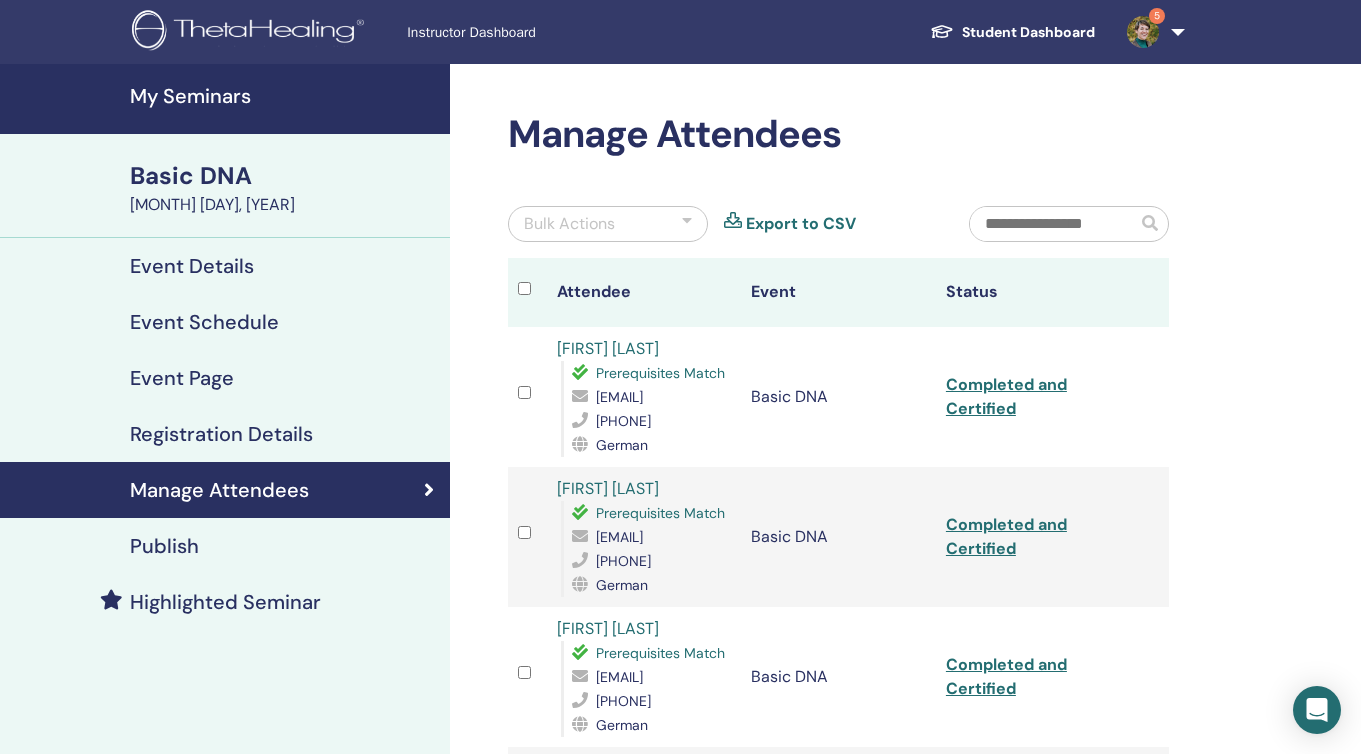 click on "Basic DNA" at bounding box center (284, 176) 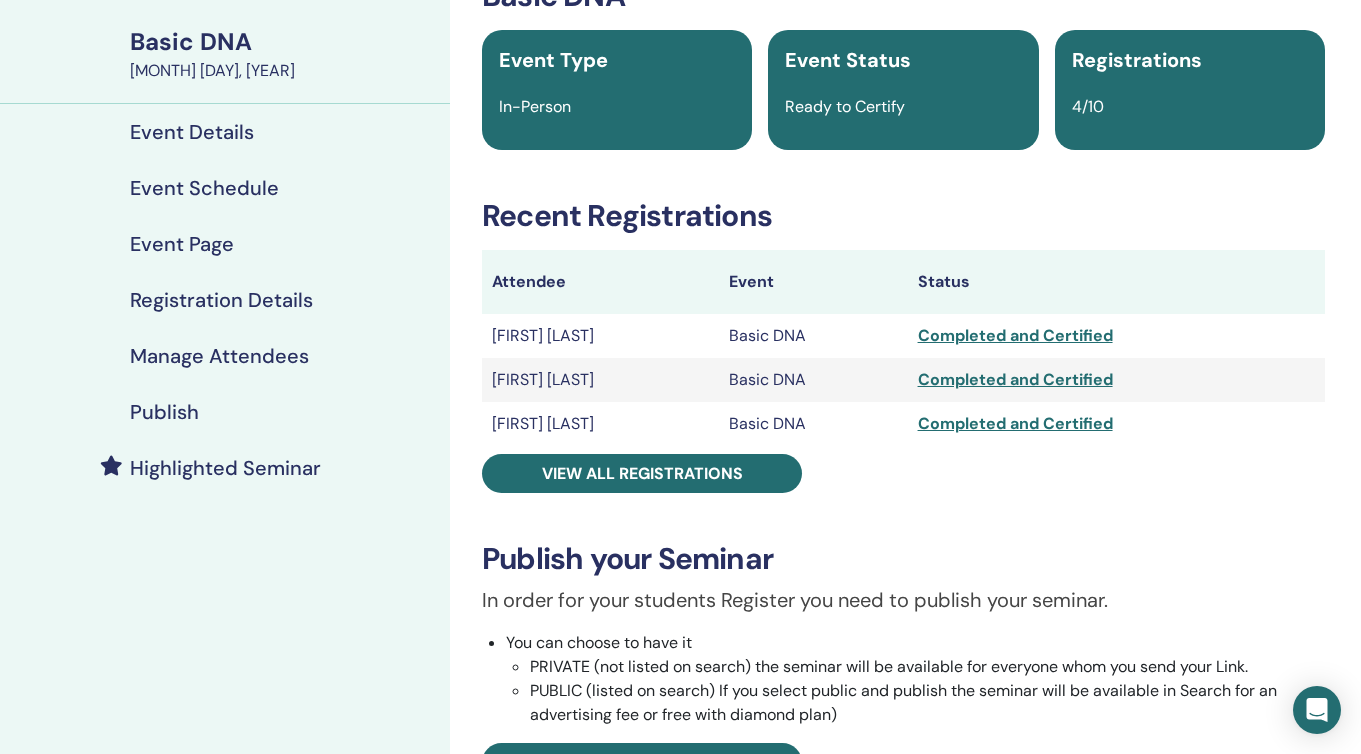 scroll, scrollTop: 0, scrollLeft: 0, axis: both 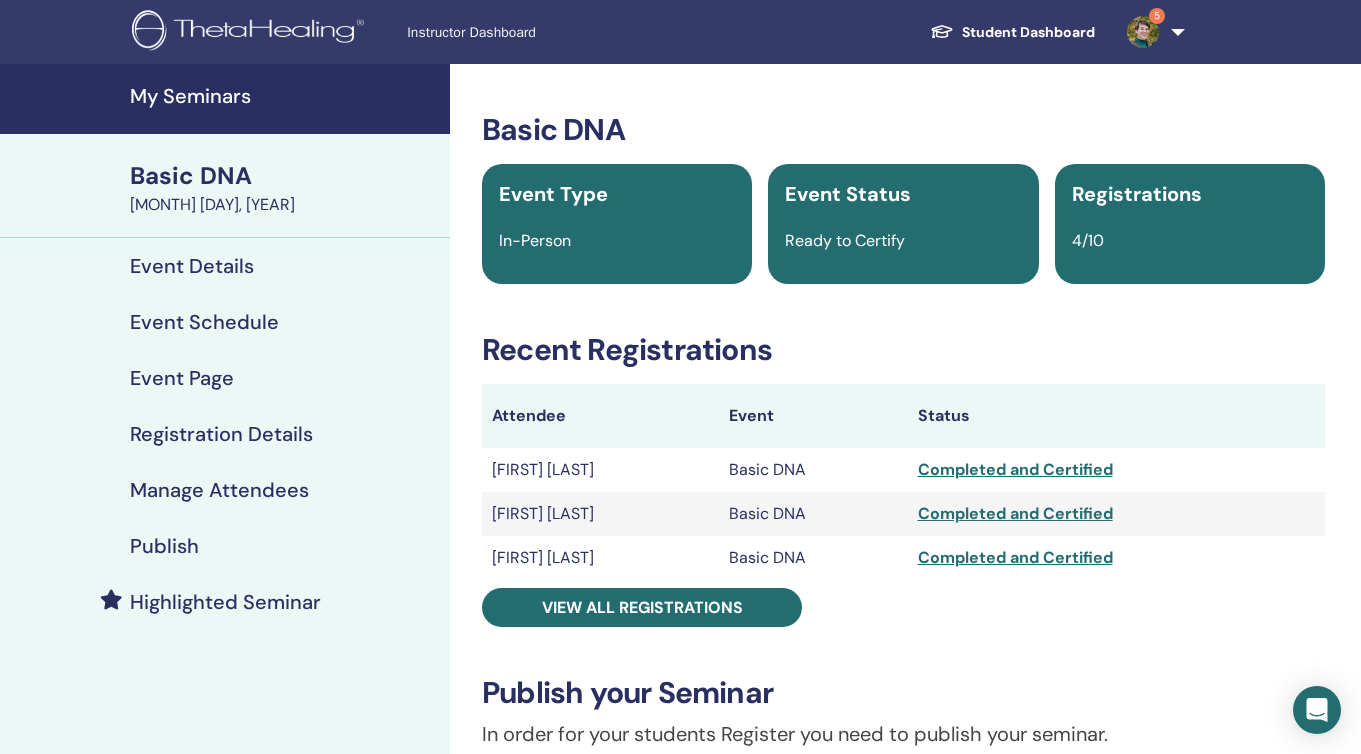 click at bounding box center (1143, 32) 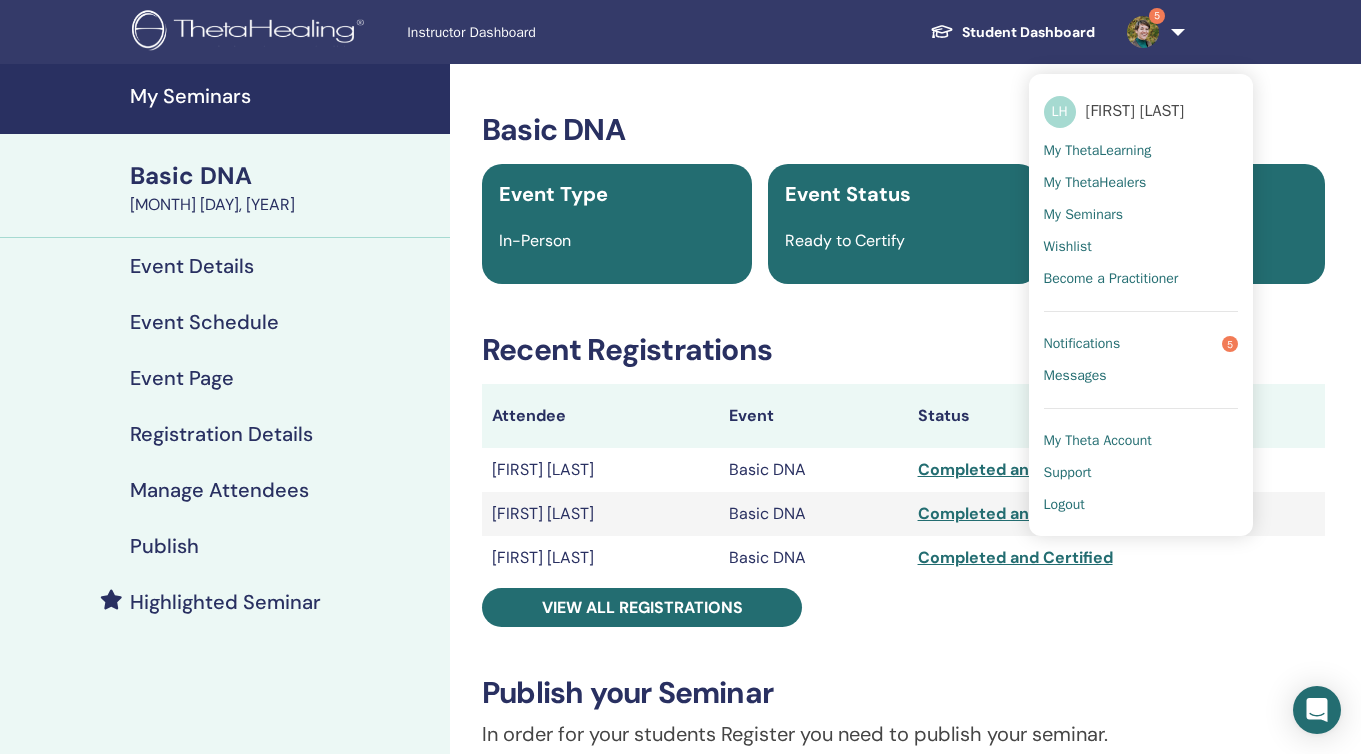 click on "Notifications" at bounding box center (1082, 344) 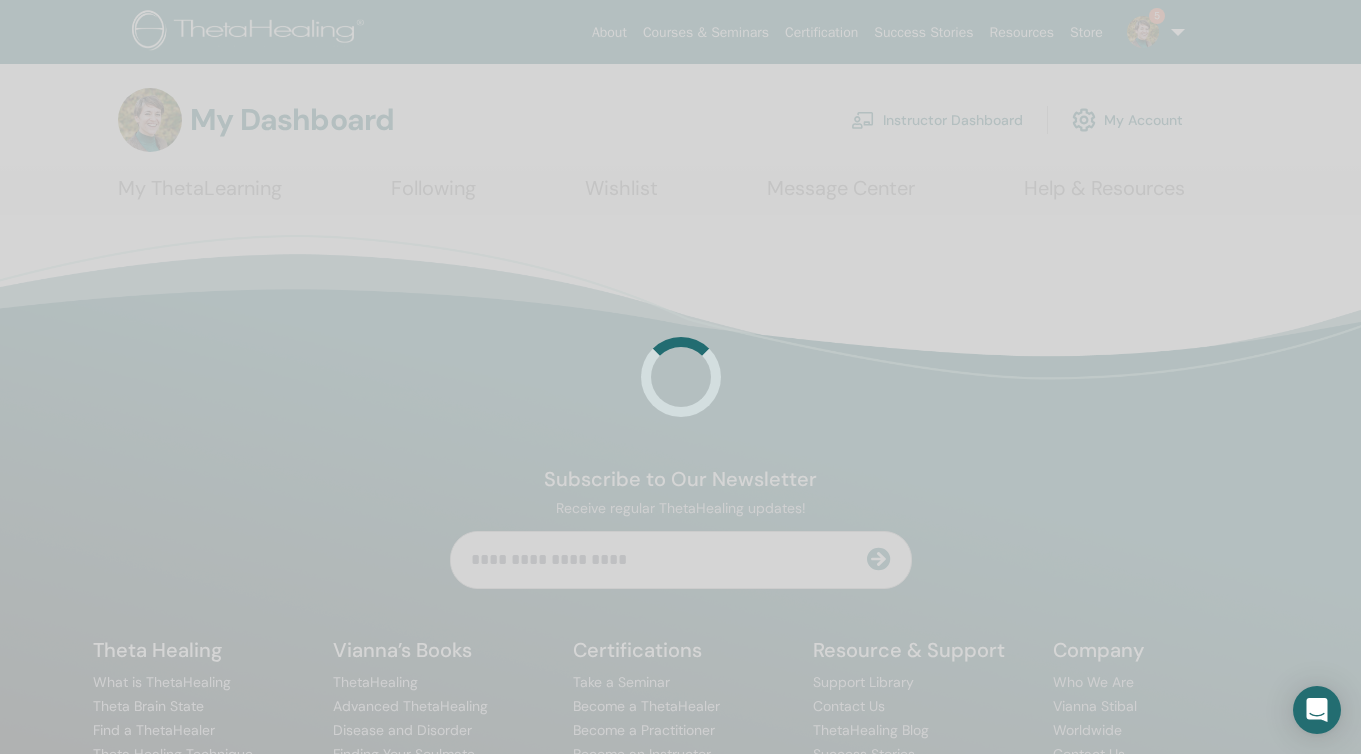 scroll, scrollTop: 0, scrollLeft: 0, axis: both 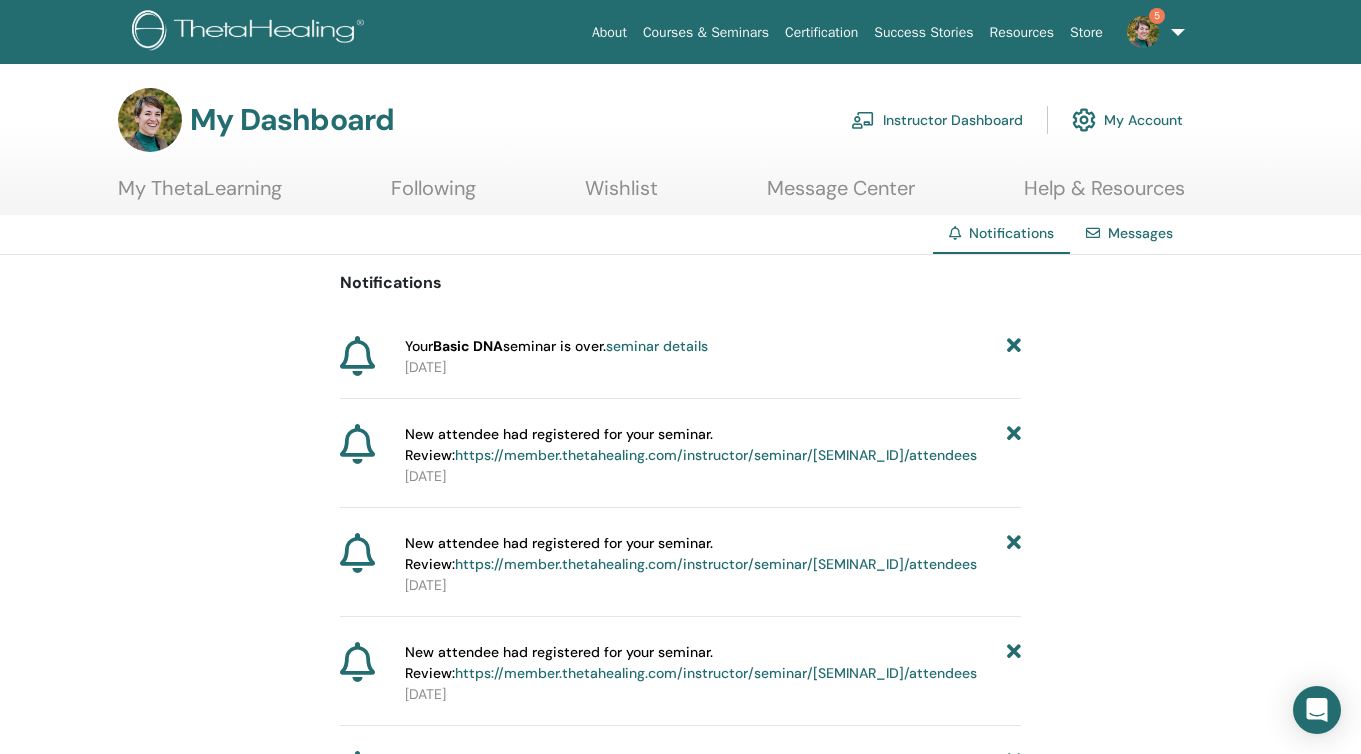 click at bounding box center (1014, 346) 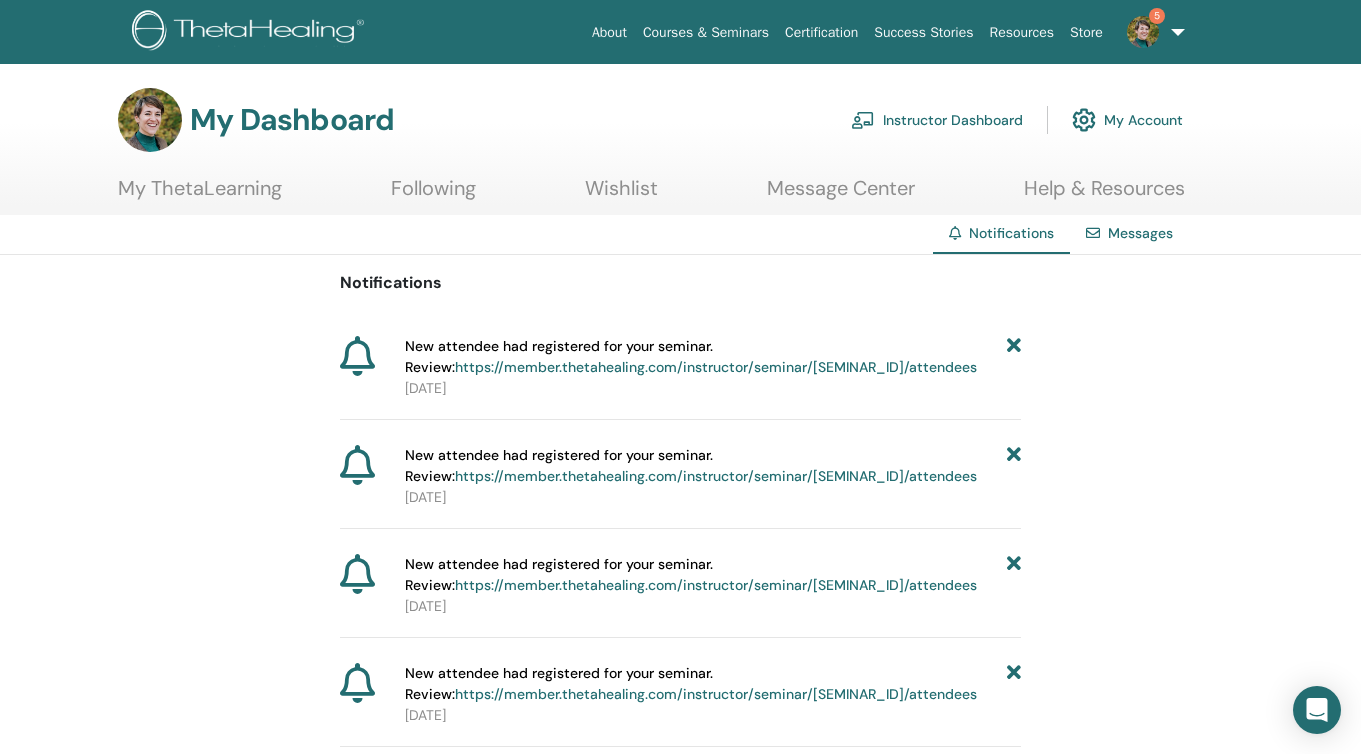 click at bounding box center (1014, 357) 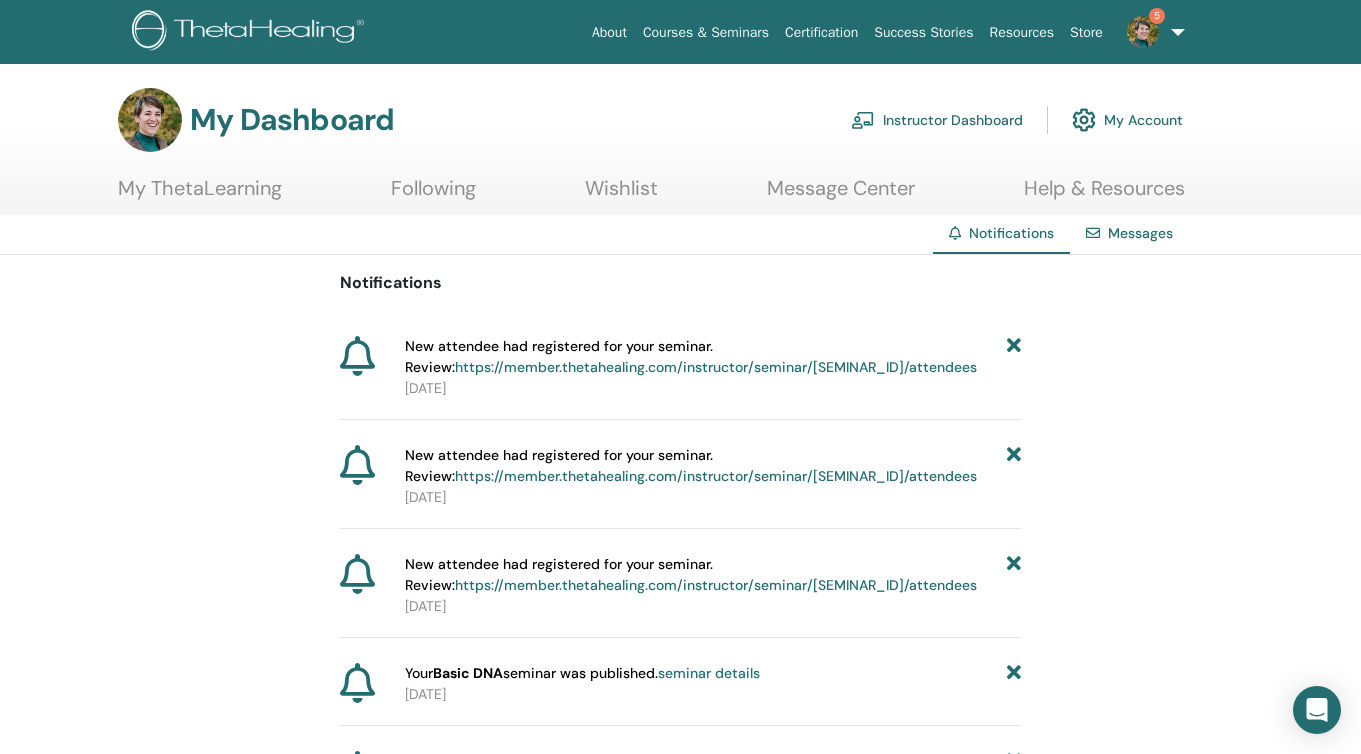 click at bounding box center (1014, 357) 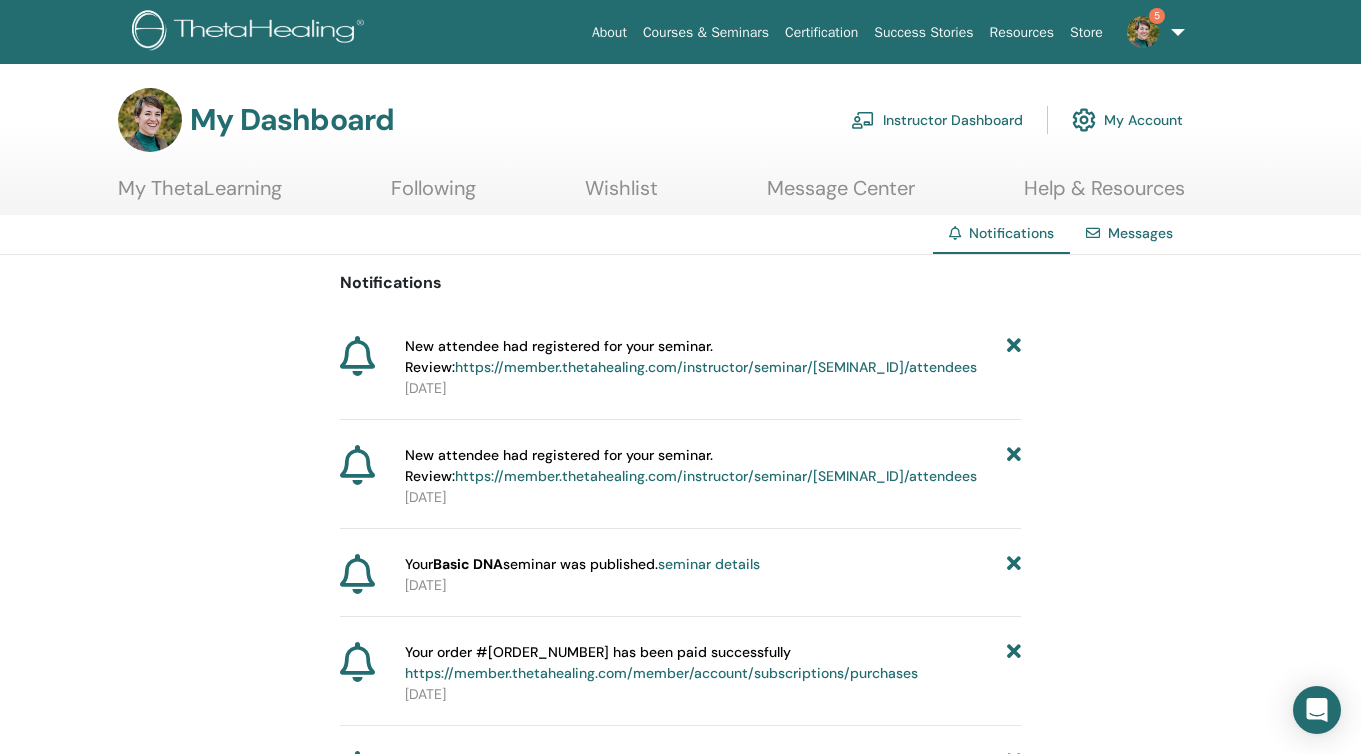 click at bounding box center [1014, 357] 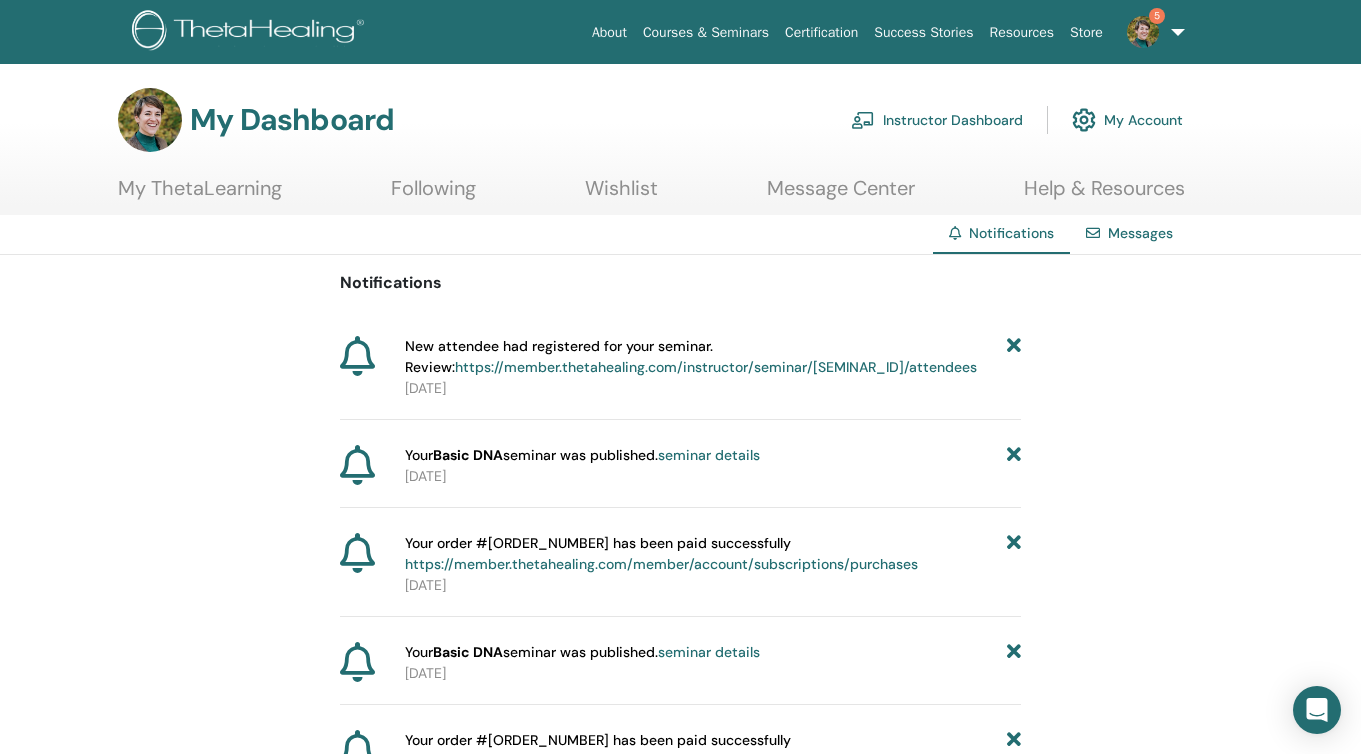 click at bounding box center [1014, 357] 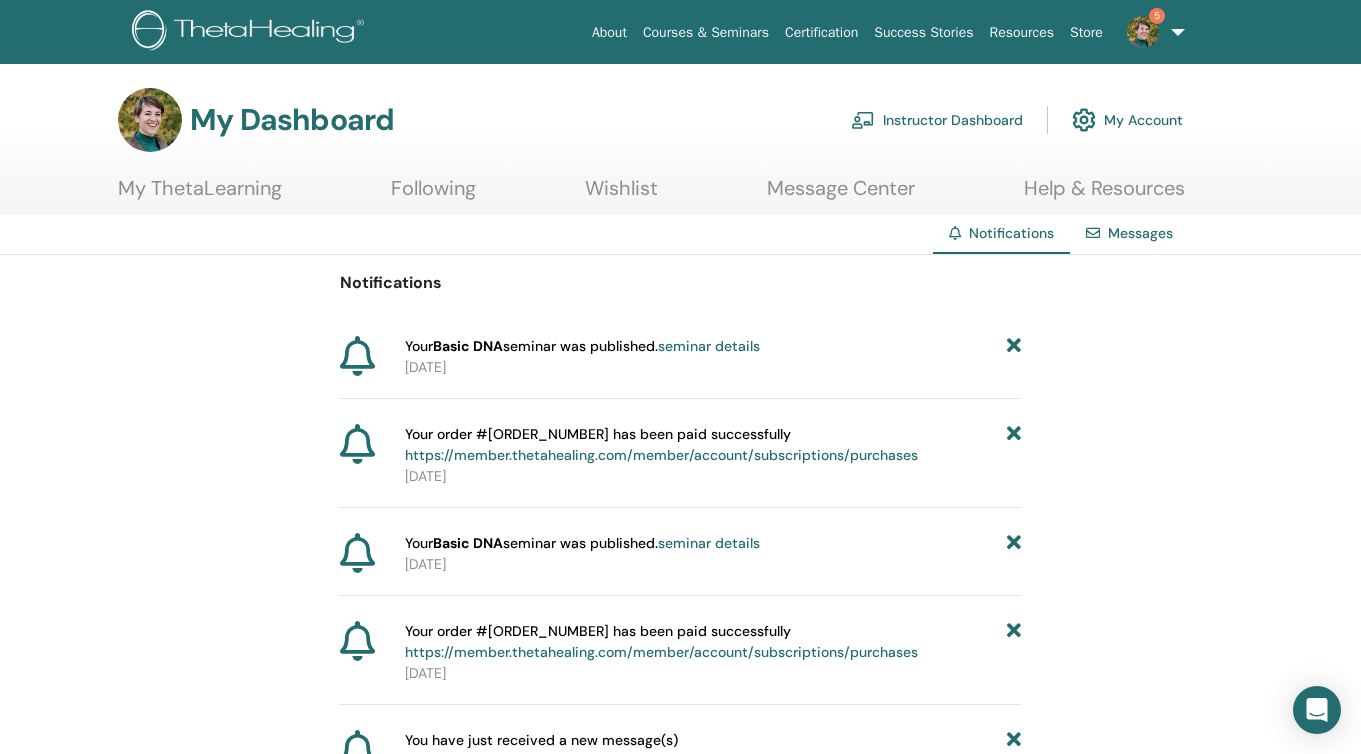 click at bounding box center [1014, 346] 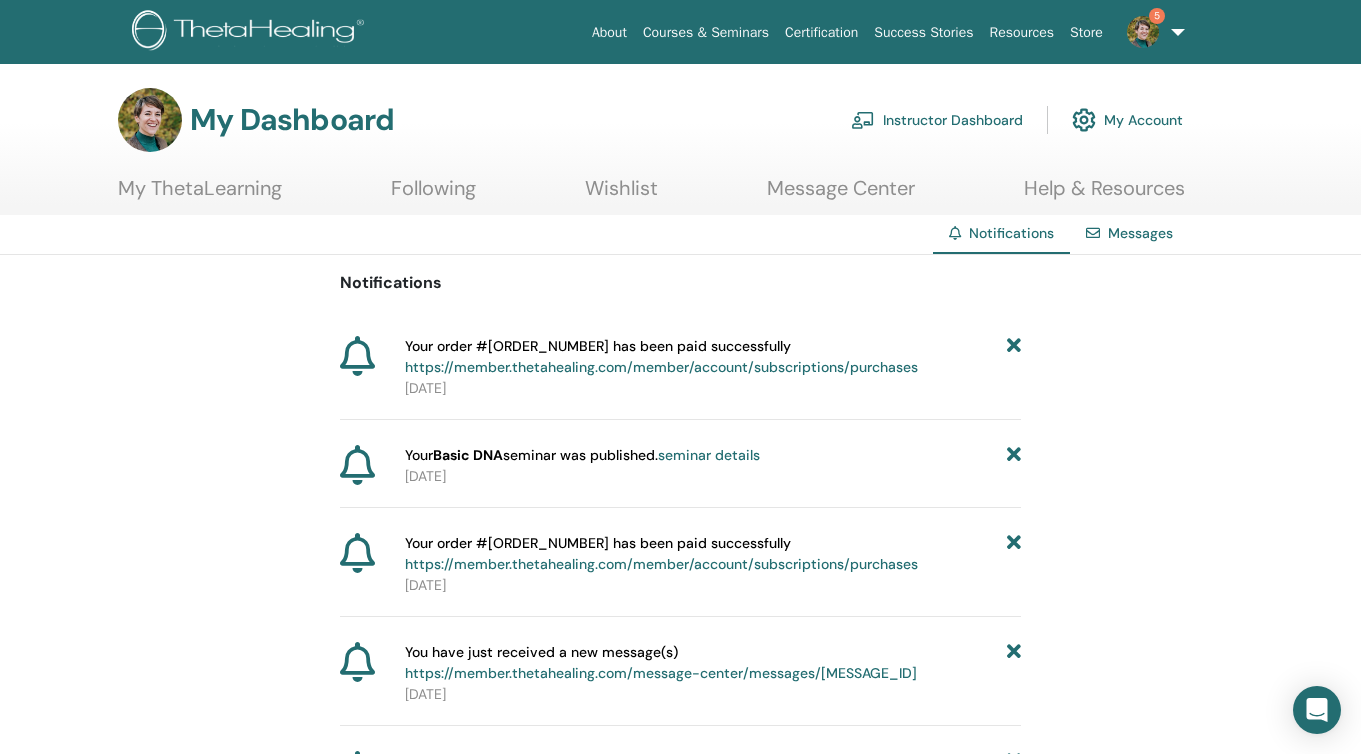click at bounding box center [1014, 357] 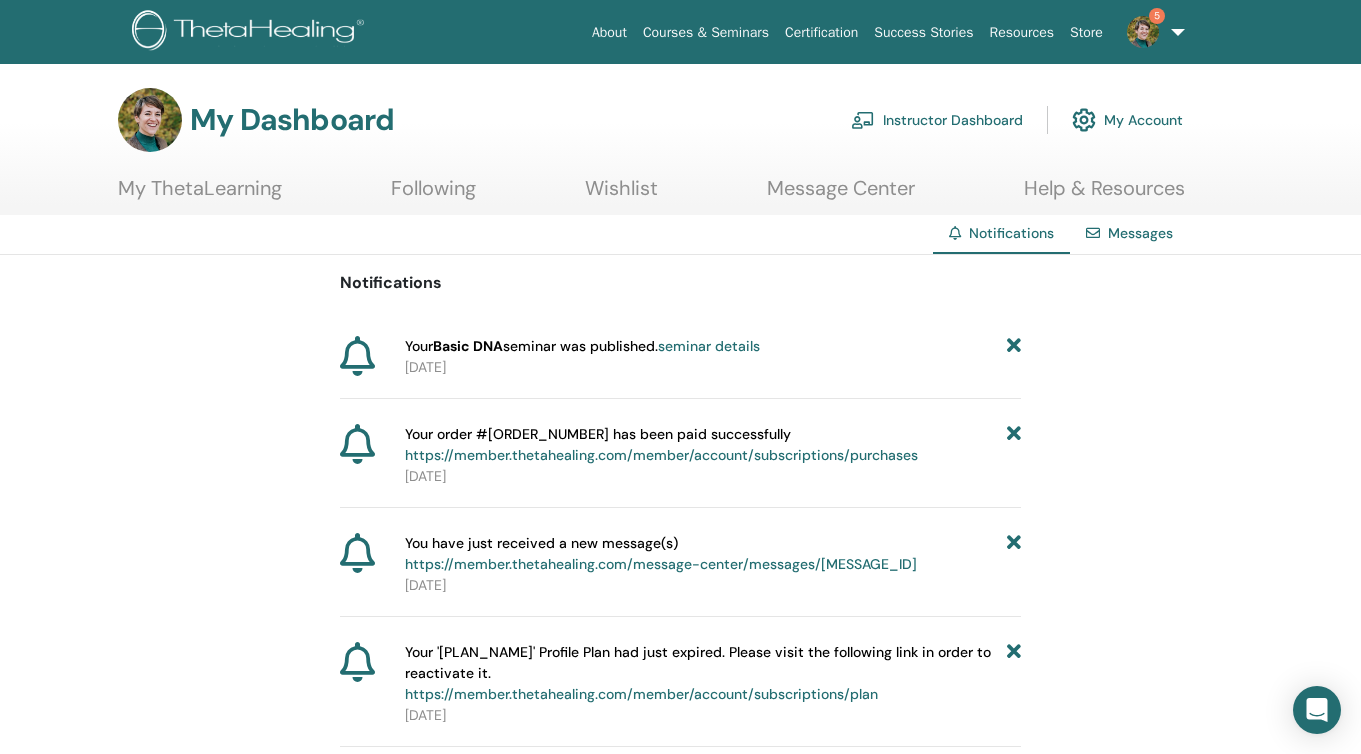 click at bounding box center [1014, 346] 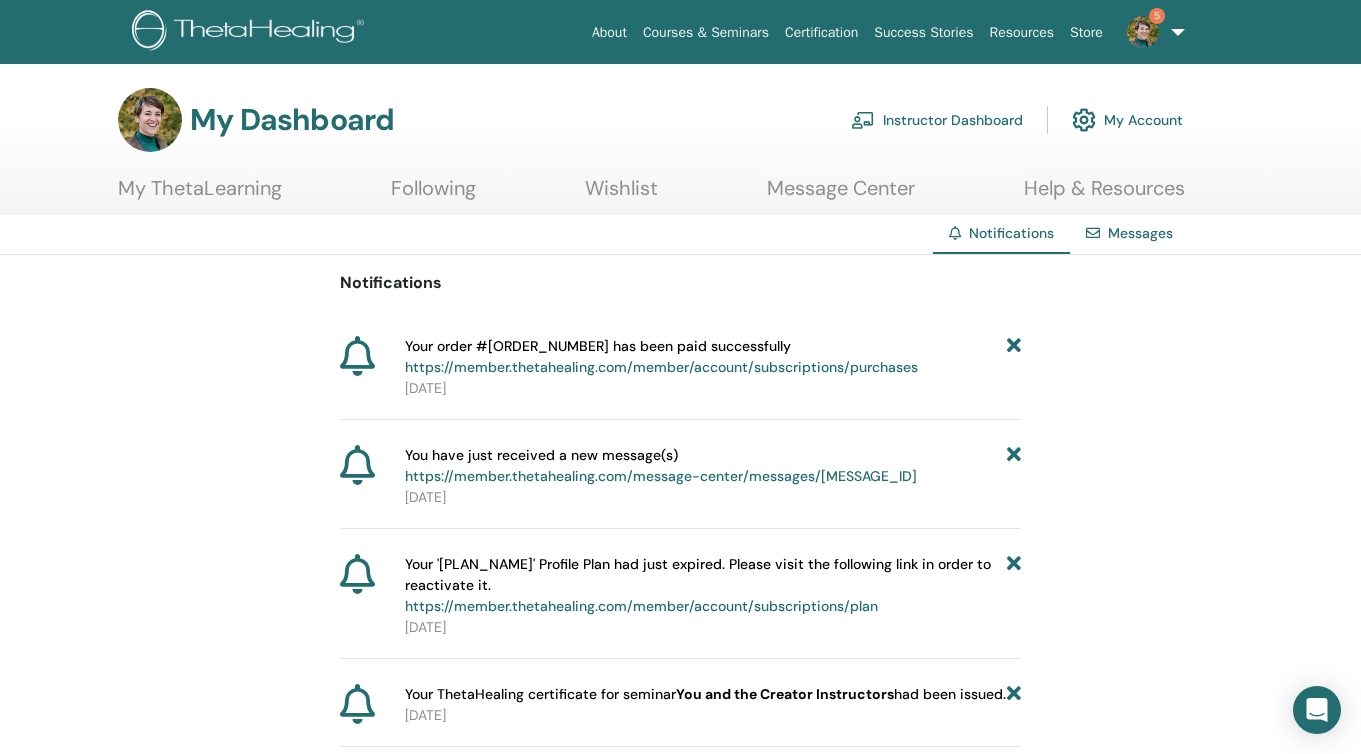 click at bounding box center [1014, 357] 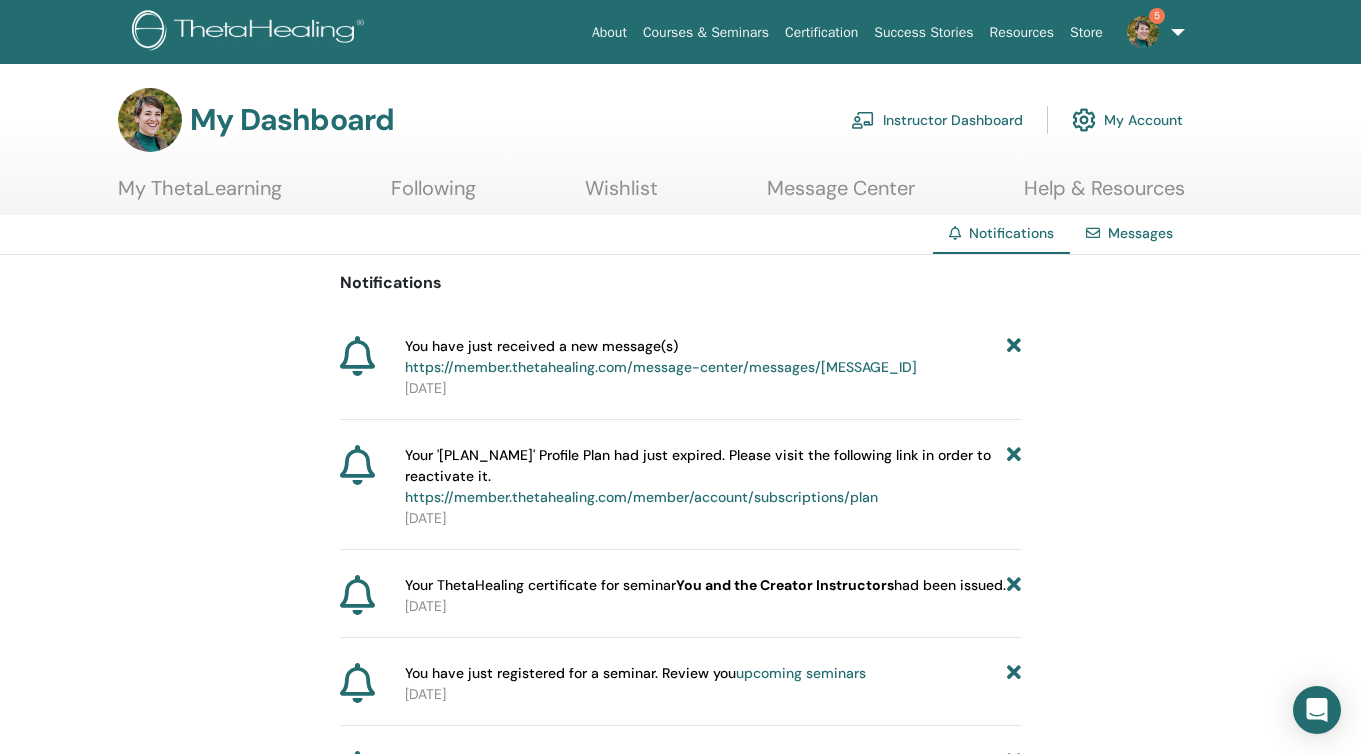 click at bounding box center [1014, 357] 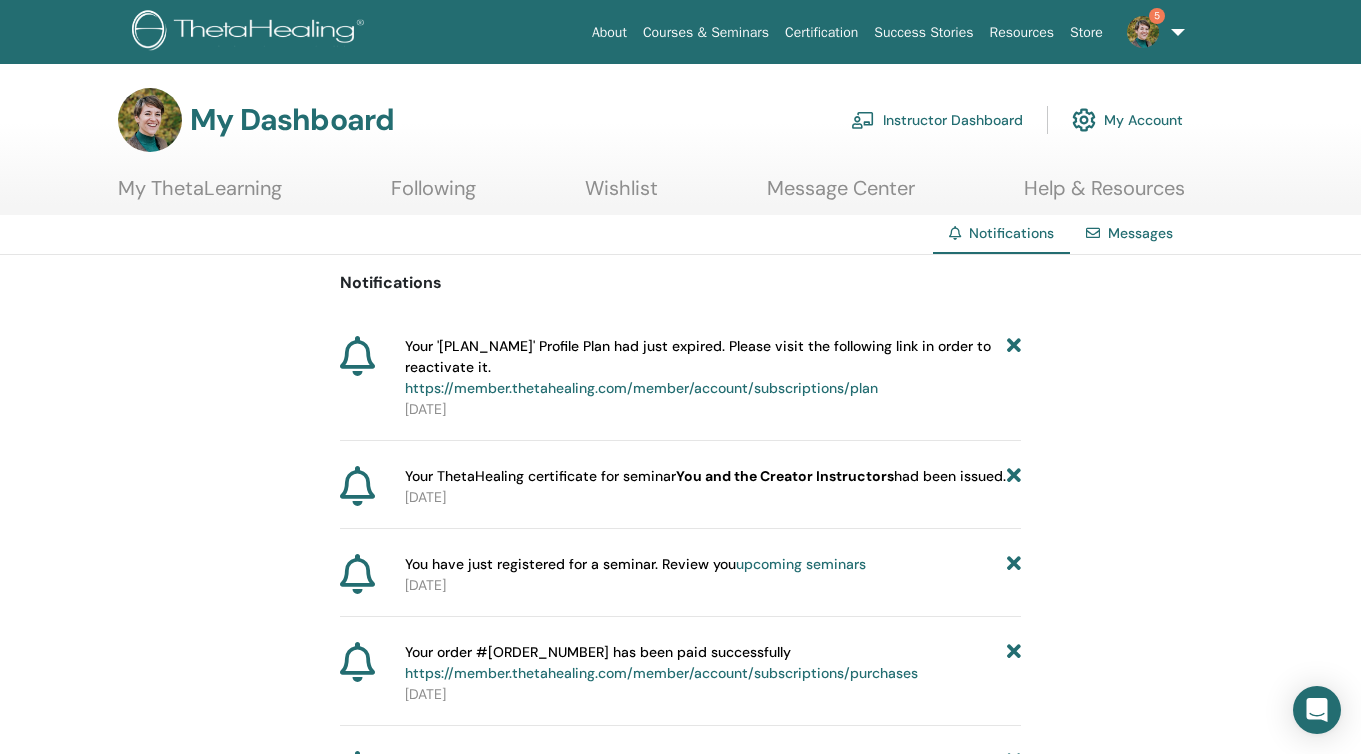 click at bounding box center (1014, 367) 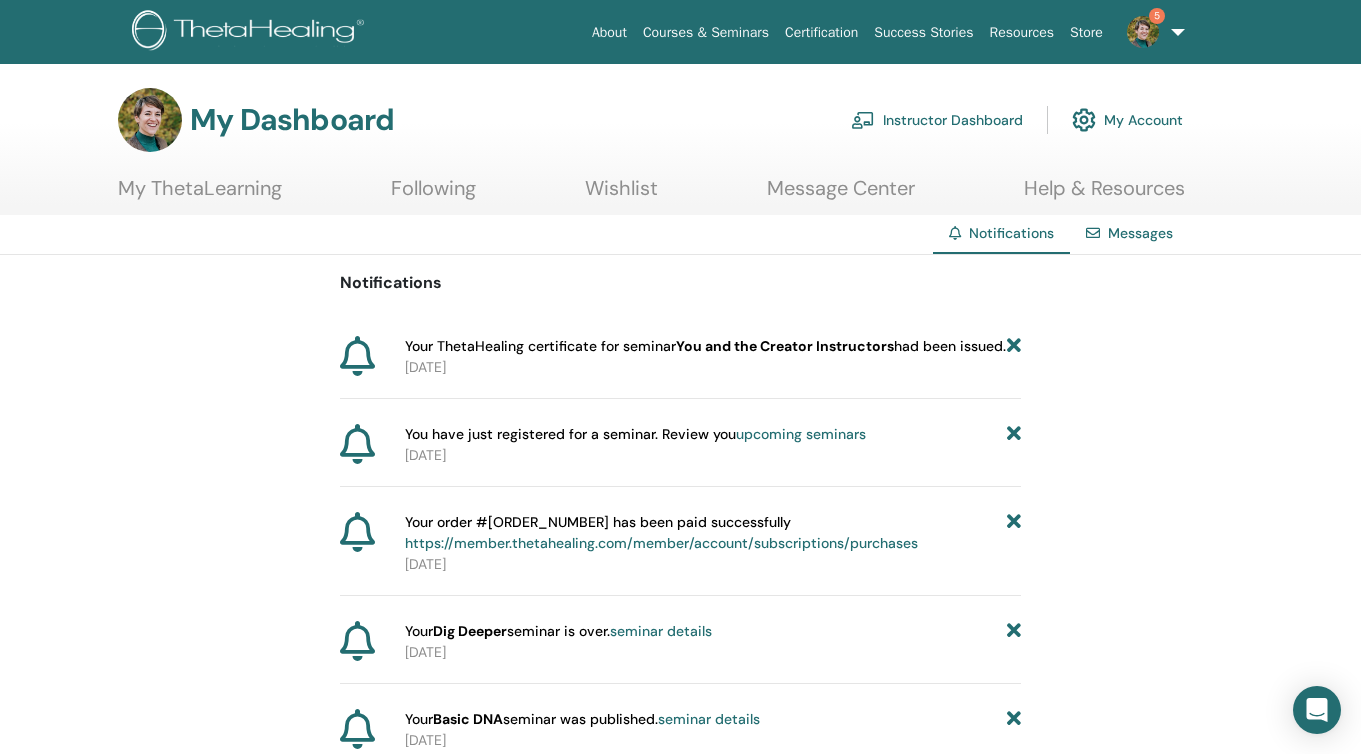 click at bounding box center [1014, 346] 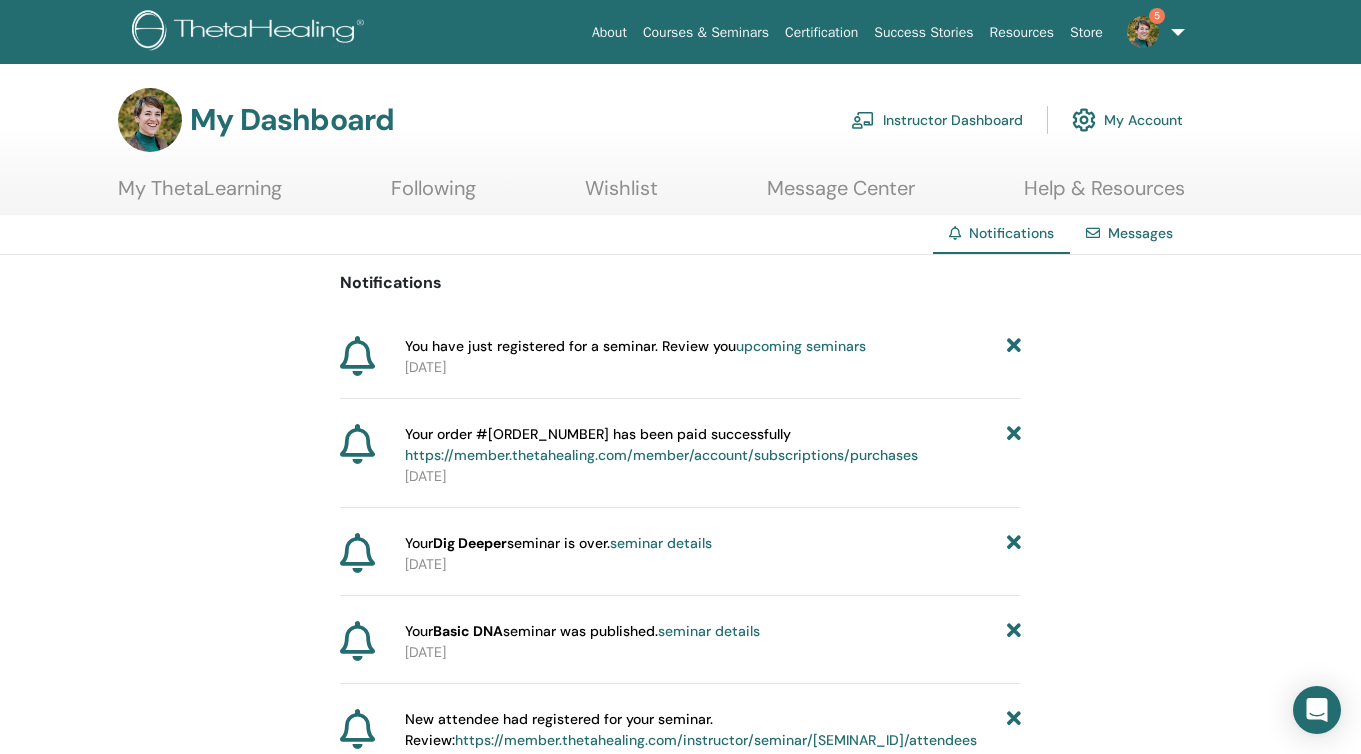 click at bounding box center (1014, 346) 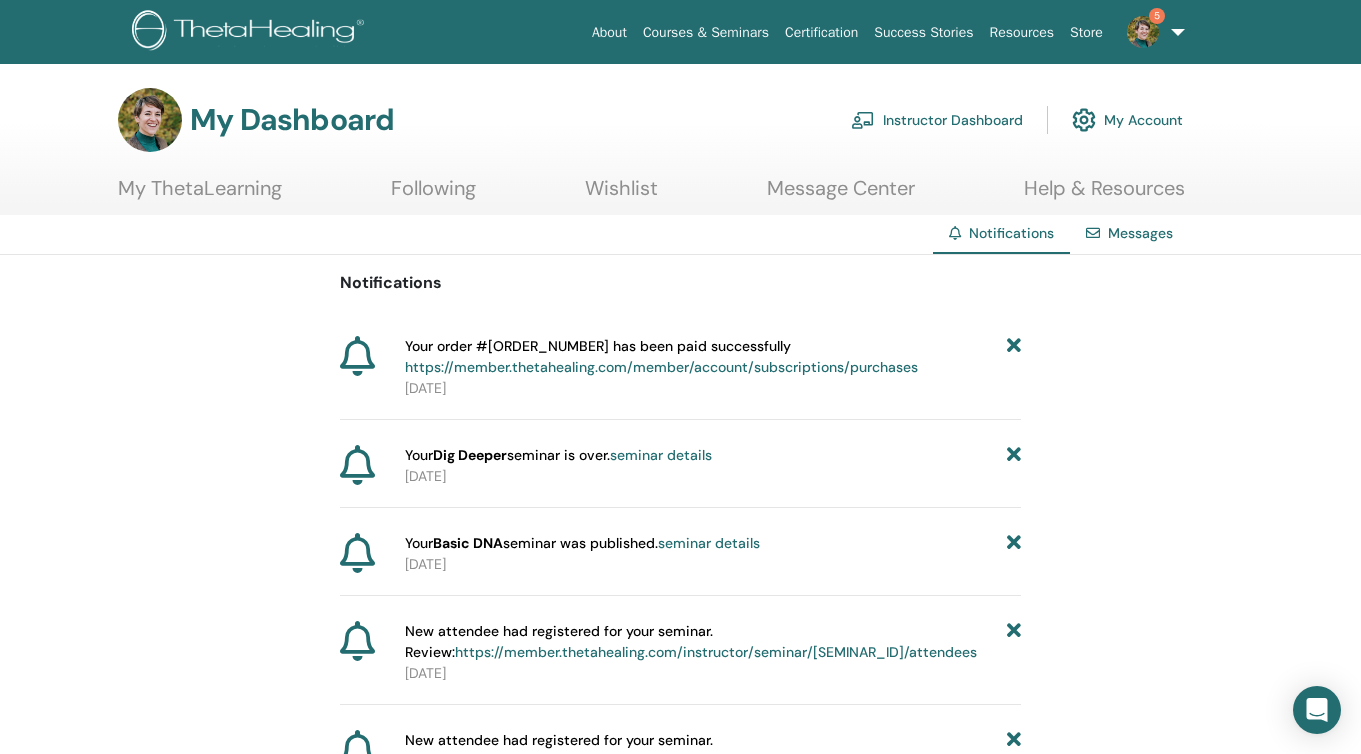 click at bounding box center [1014, 357] 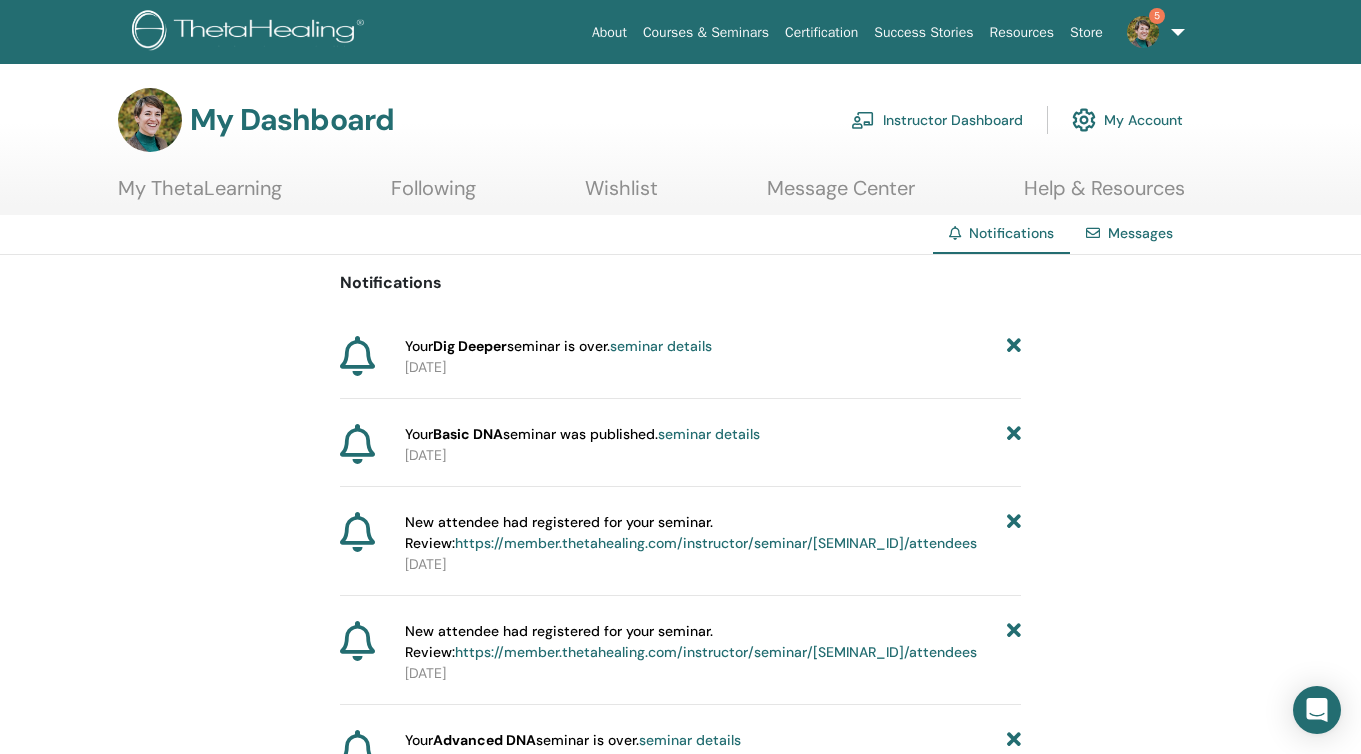 click at bounding box center (1014, 346) 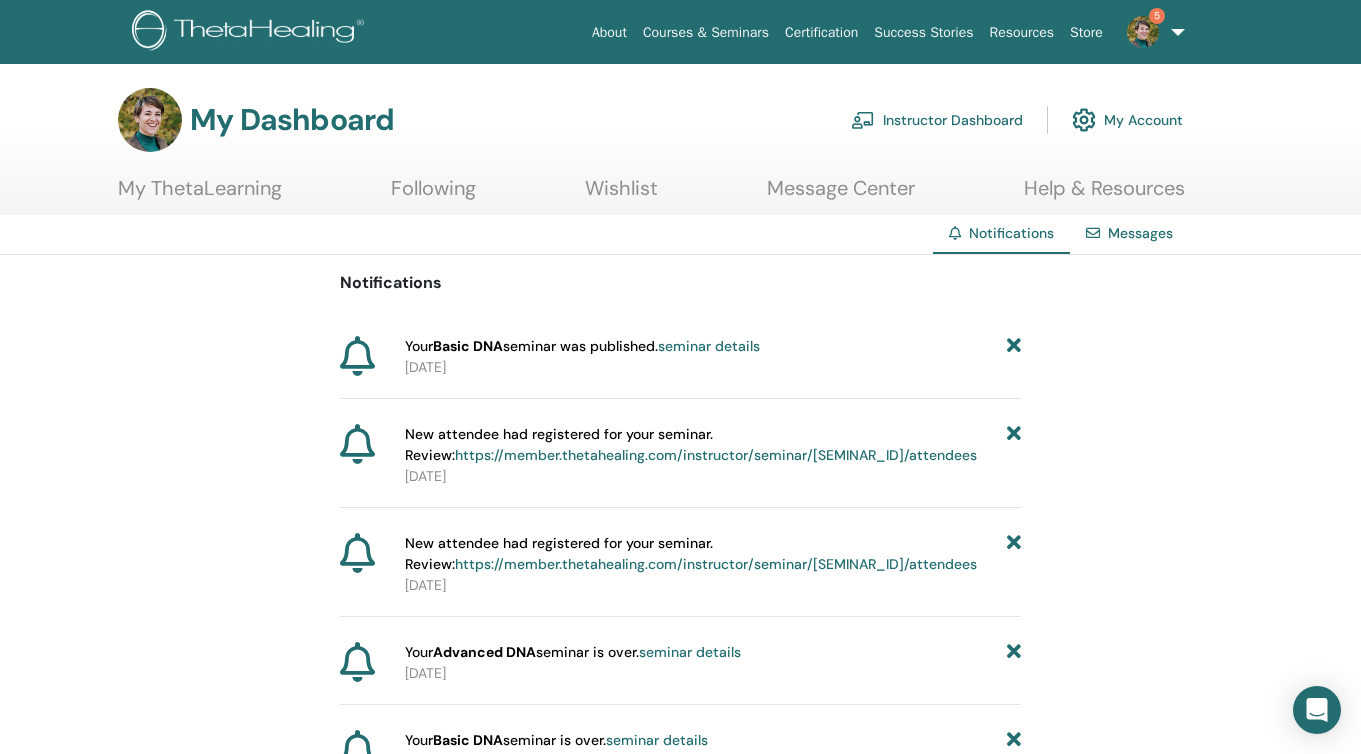 click at bounding box center [1014, 346] 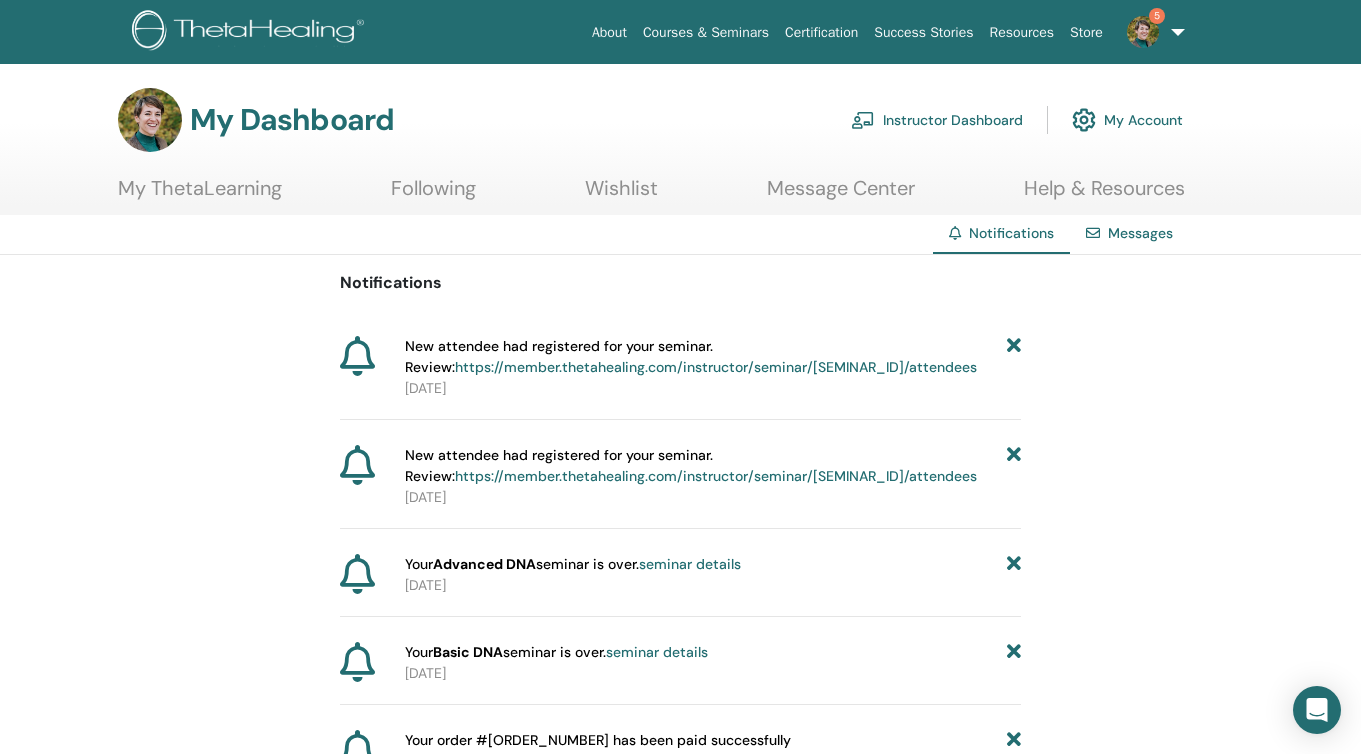 click at bounding box center (1014, 357) 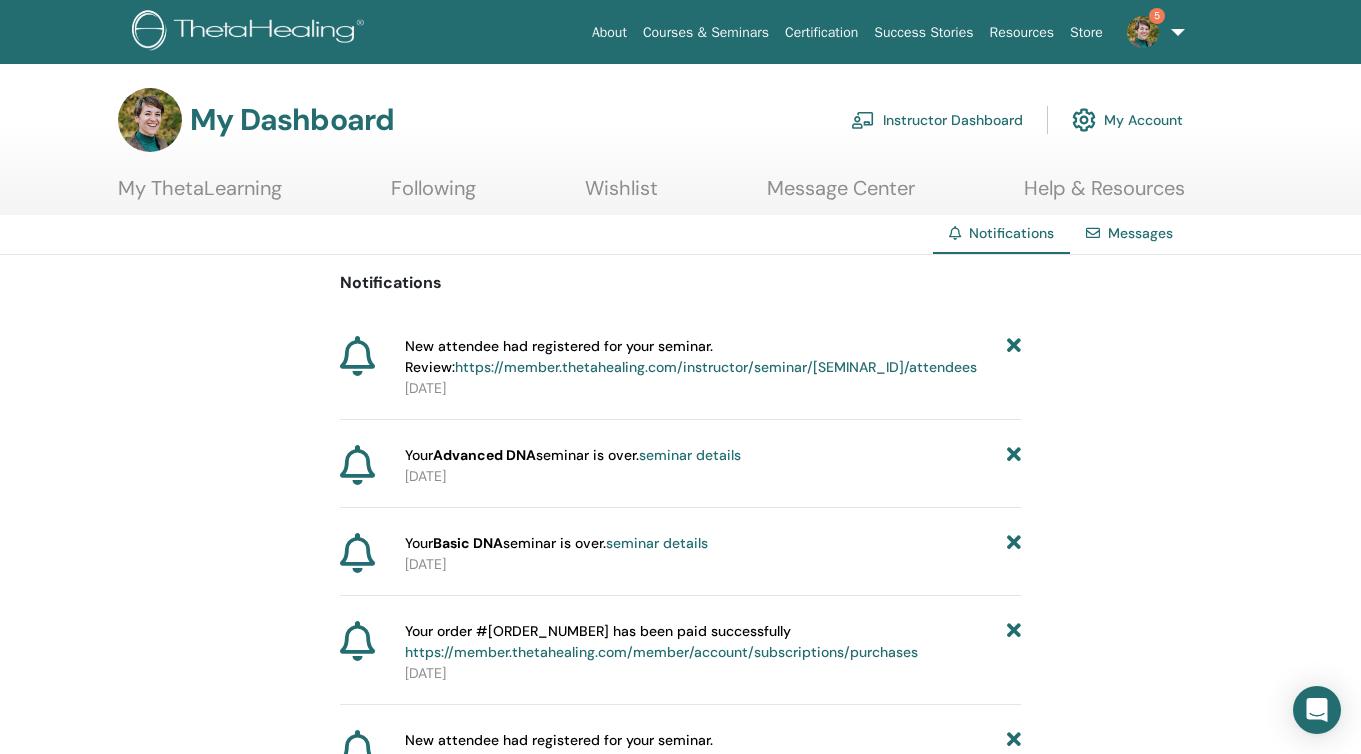 click at bounding box center [1014, 357] 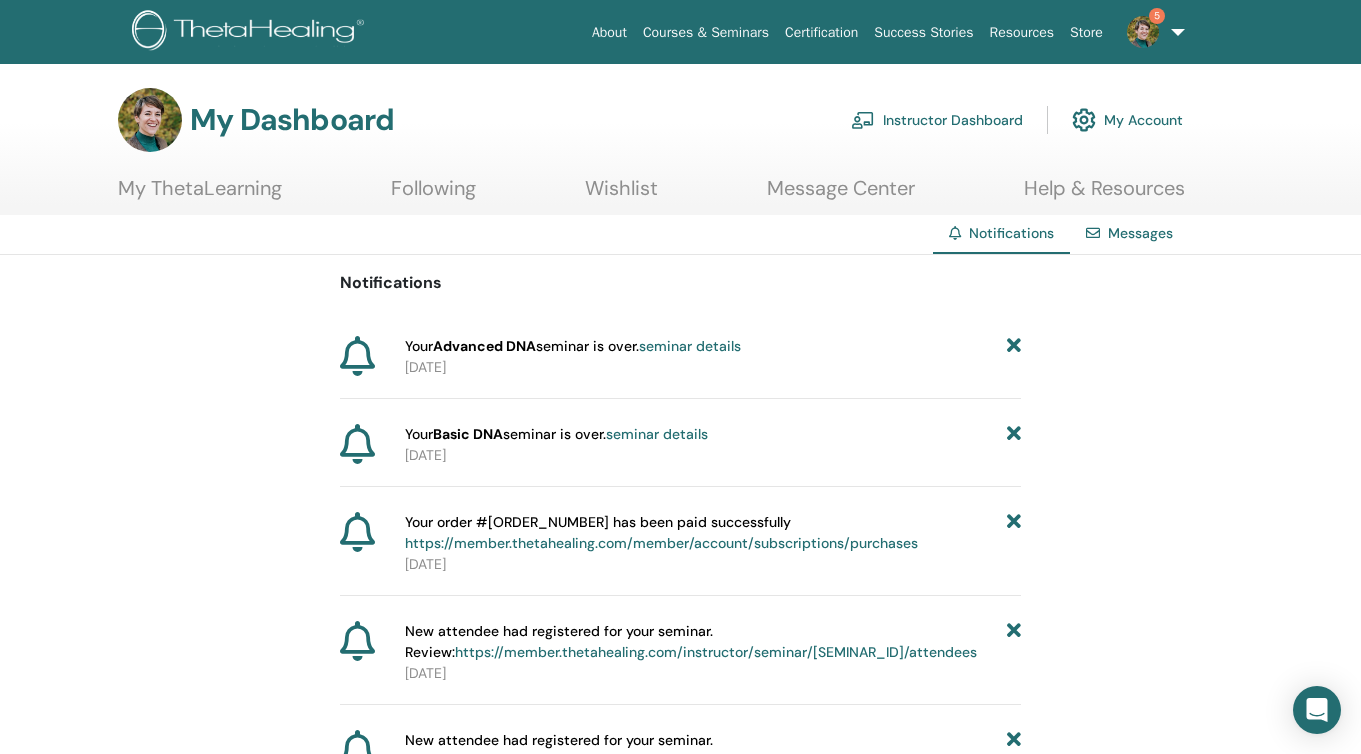 click on "Instructor Dashboard" at bounding box center [937, 120] 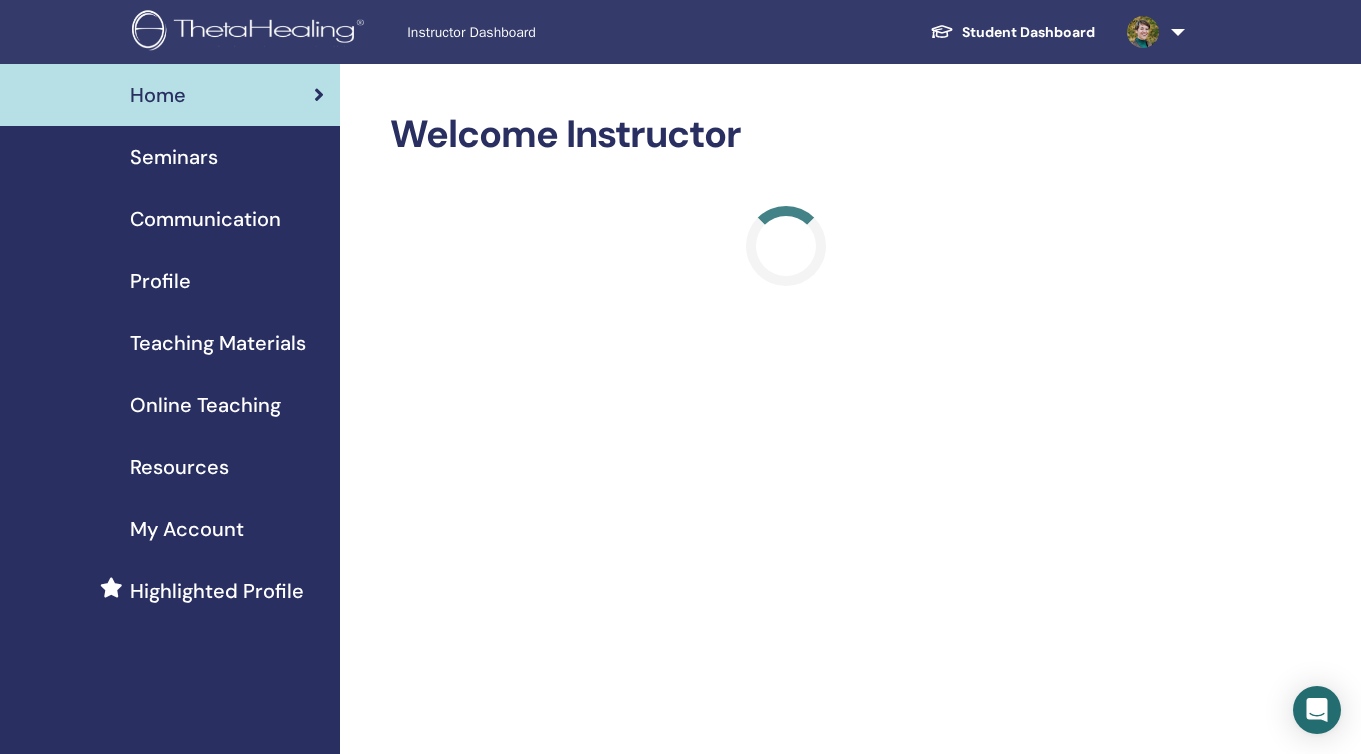 scroll, scrollTop: 0, scrollLeft: 0, axis: both 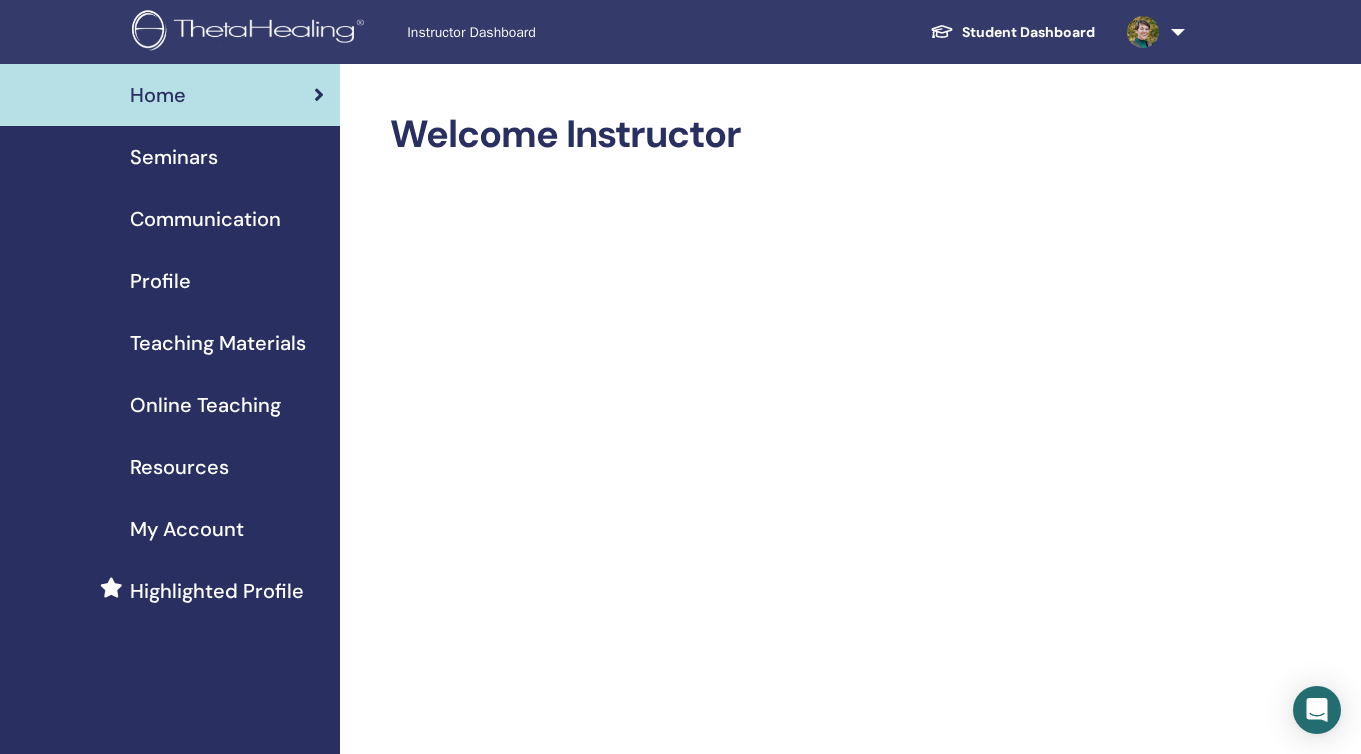 click on "Seminars" at bounding box center [174, 157] 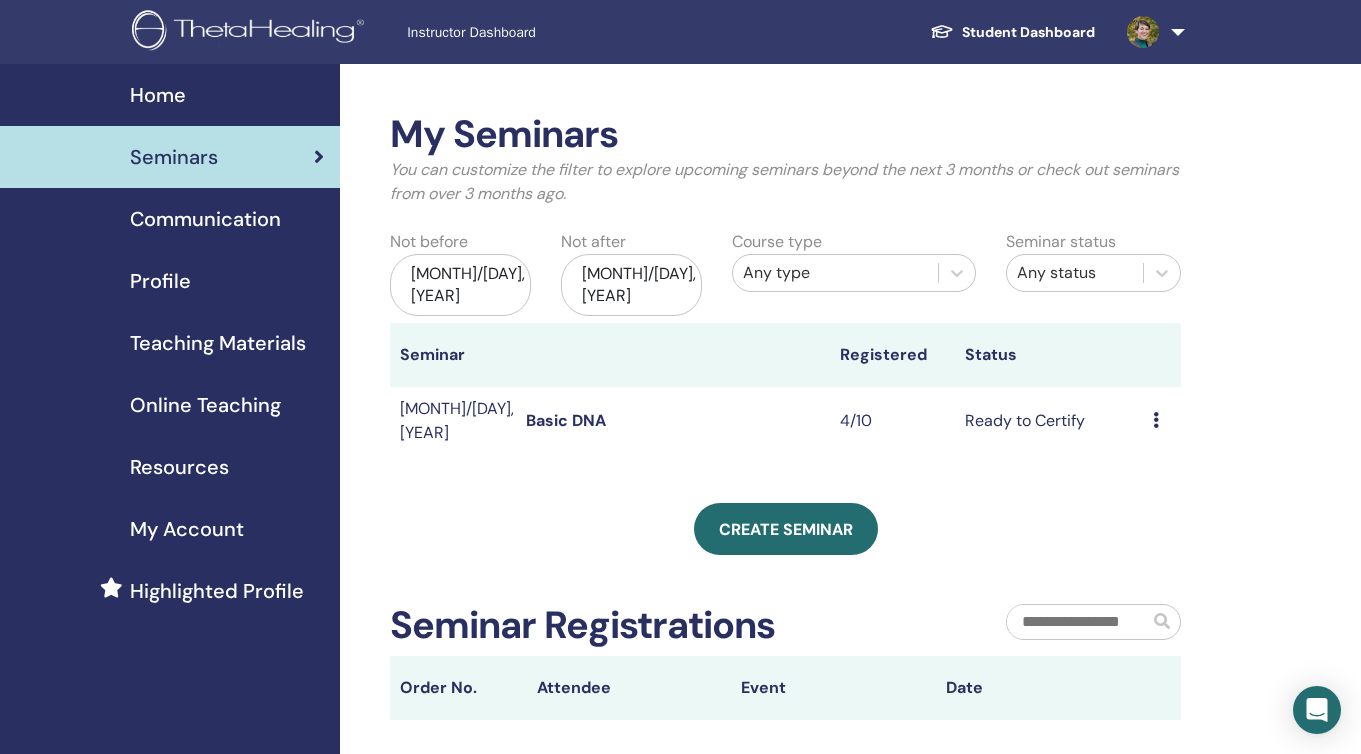 scroll, scrollTop: 20, scrollLeft: 0, axis: vertical 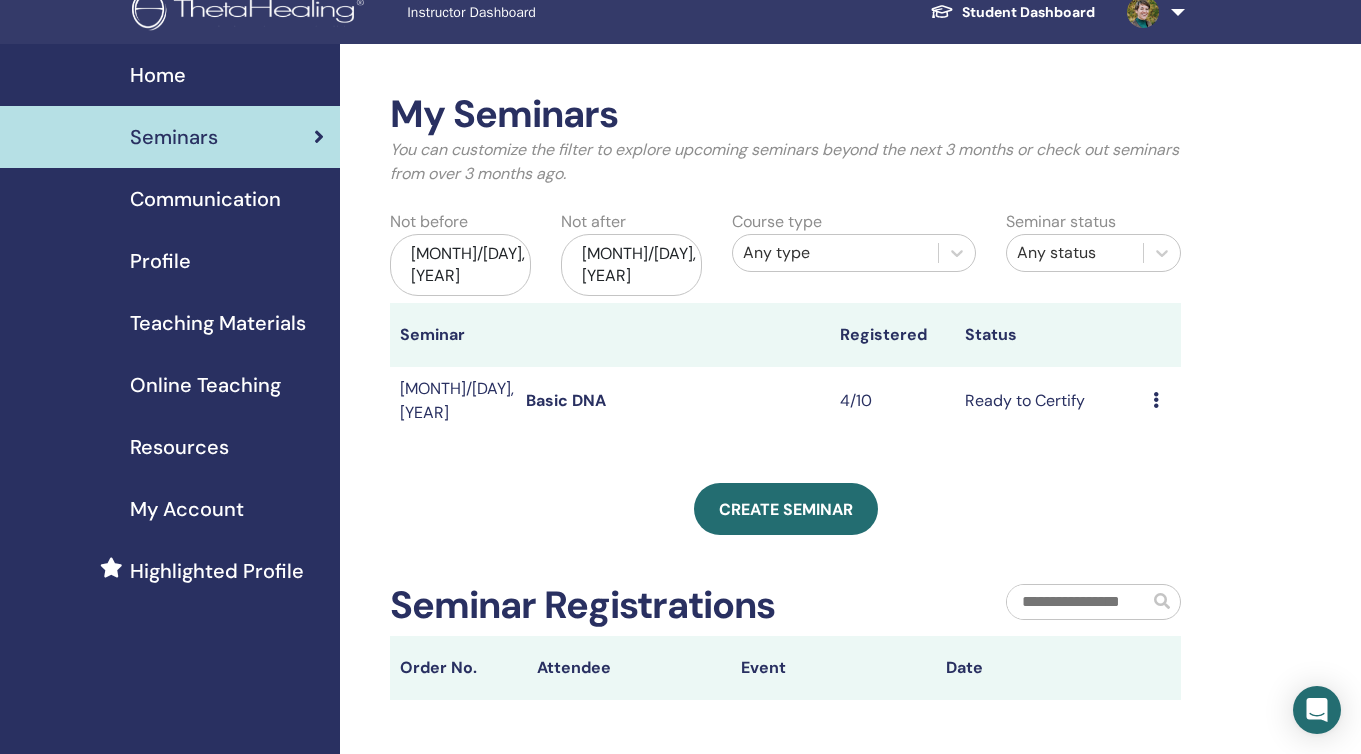 click at bounding box center (1156, 400) 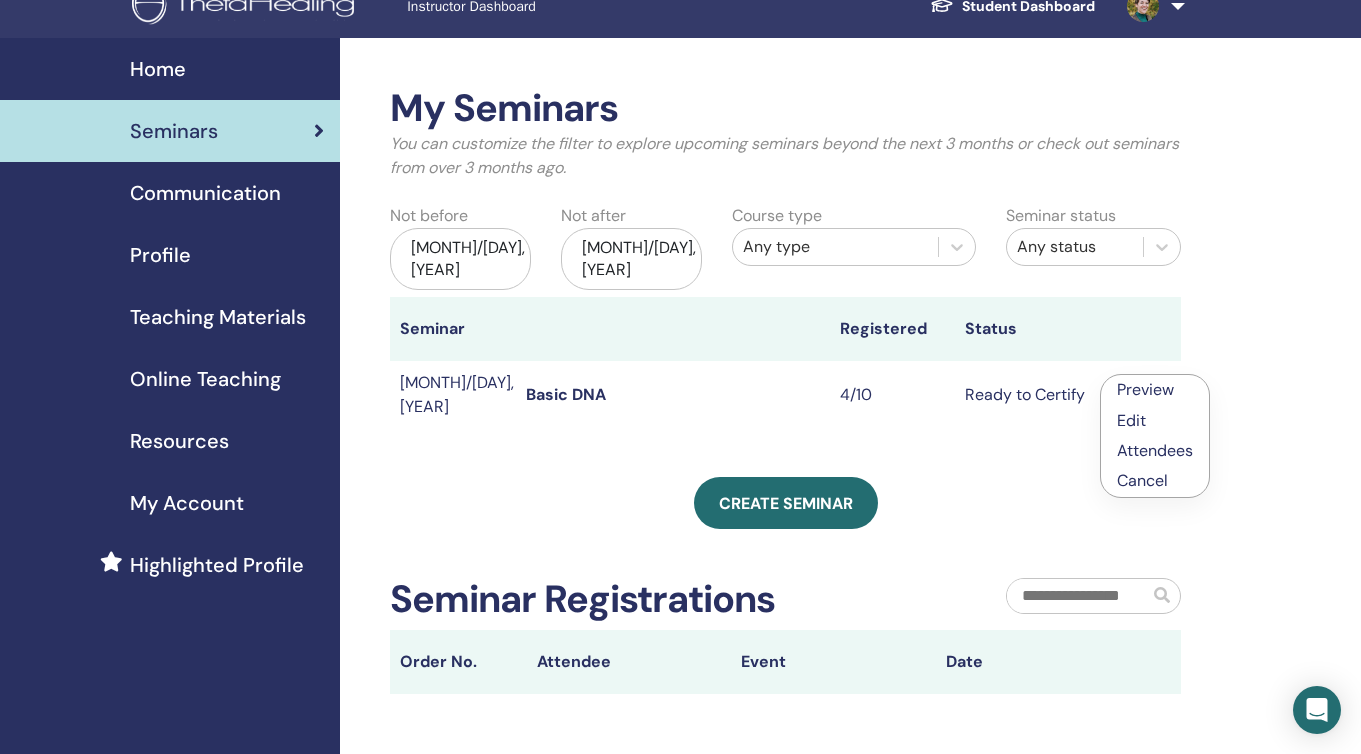 scroll, scrollTop: 0, scrollLeft: 0, axis: both 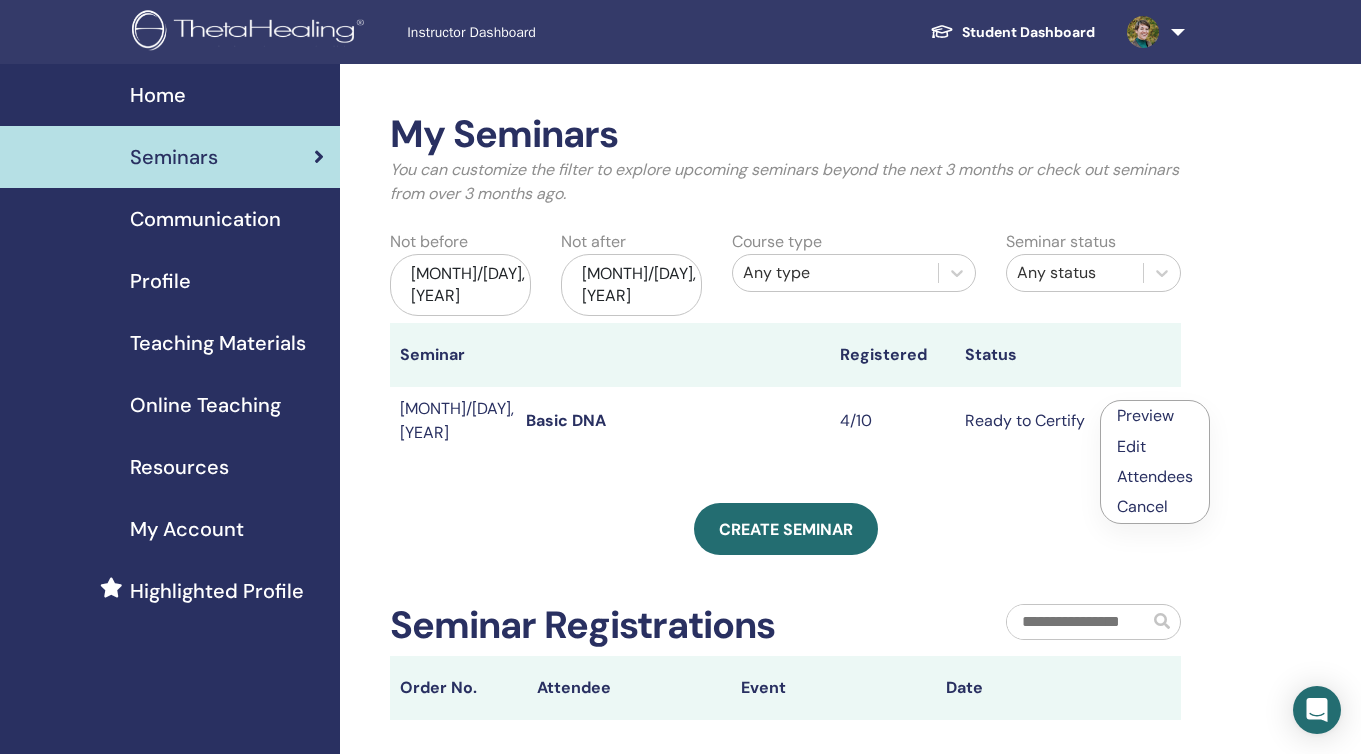 click on "My Seminars You can customize the filter to explore upcoming seminars beyond the next 3 months or check out seminars from over 3 months ago. Not before [MONTH]/[DAY], [YEAR] Not after [MONTH]/[DAY], [YEAR] Course type Any type Seminar status Any status Seminar Registered Status [MONTH]/[DAY], [YEAR] Basic DNA 4/10 Ready to Certify Preview Edit Attendees Cancel Create seminar Seminar Registrations Order No. Attendee Event Date" at bounding box center (850, 532) 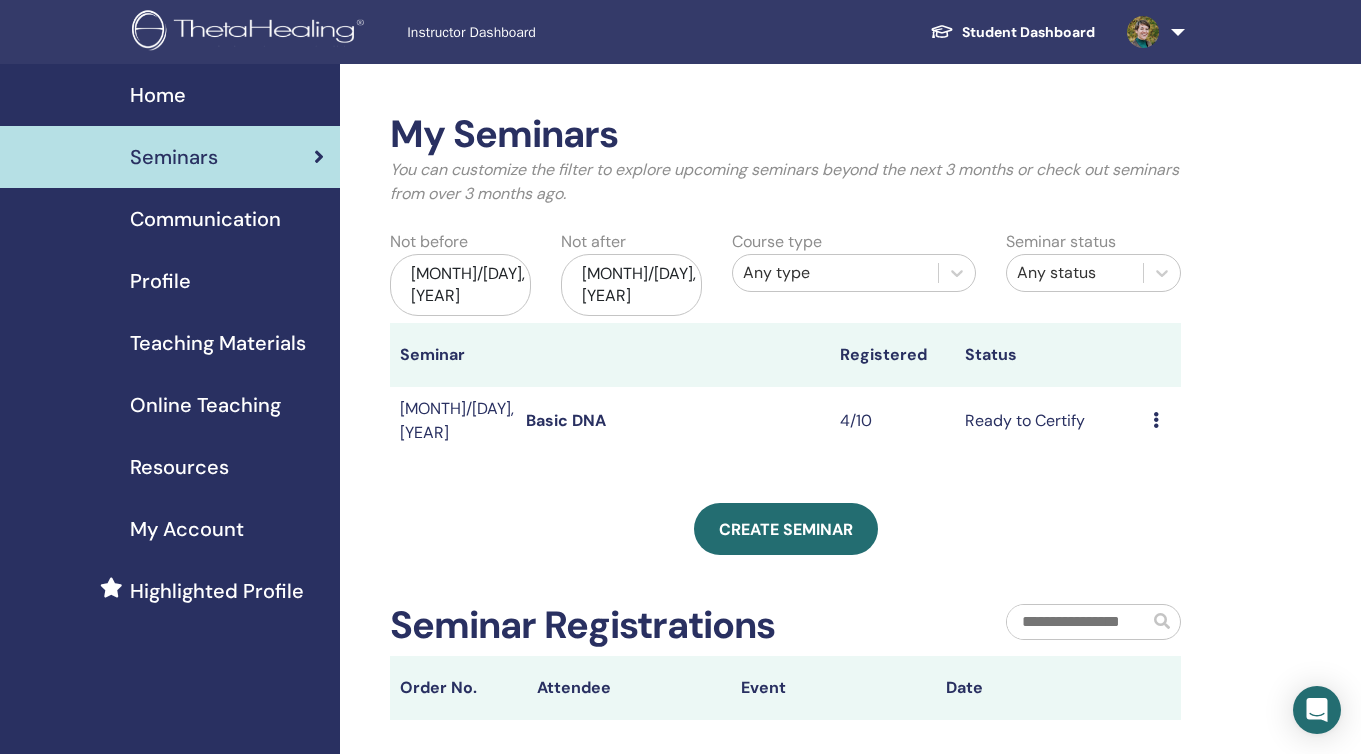click at bounding box center (1156, 420) 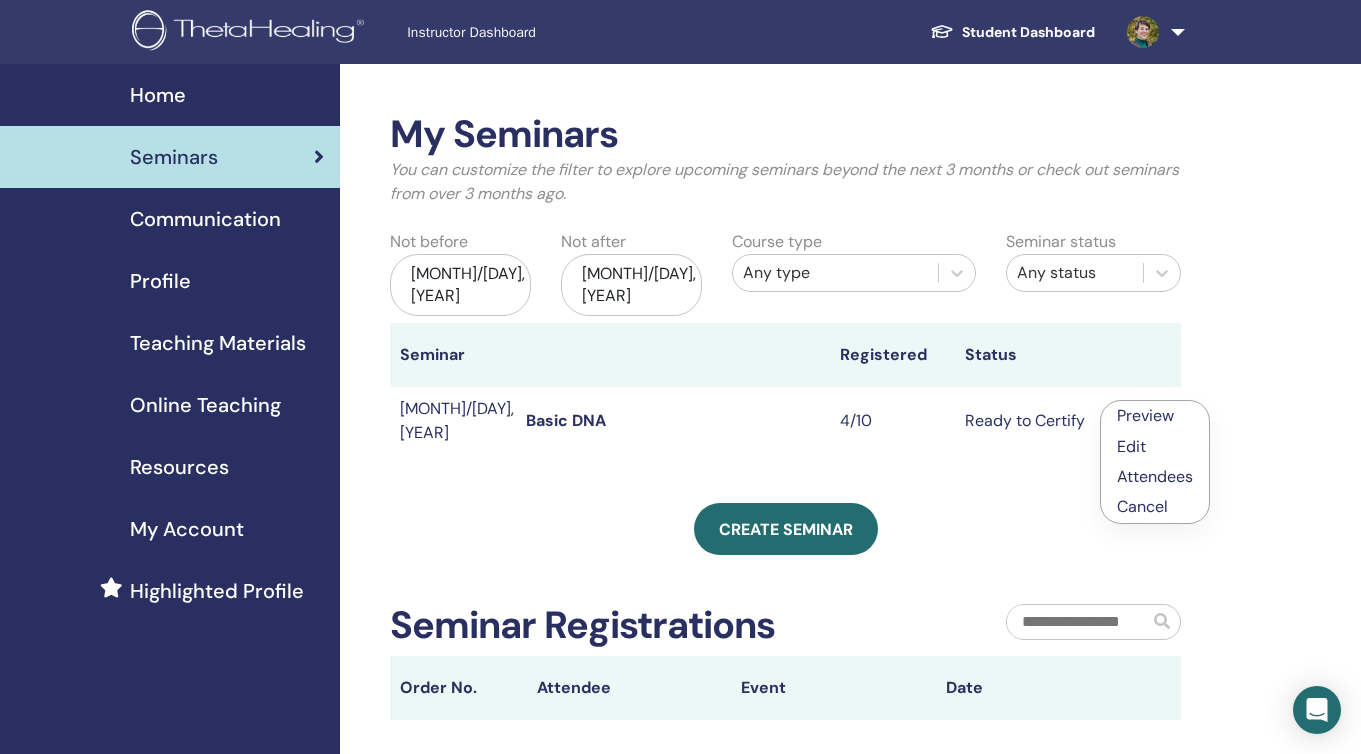 click on "Create seminar" at bounding box center (785, 529) 